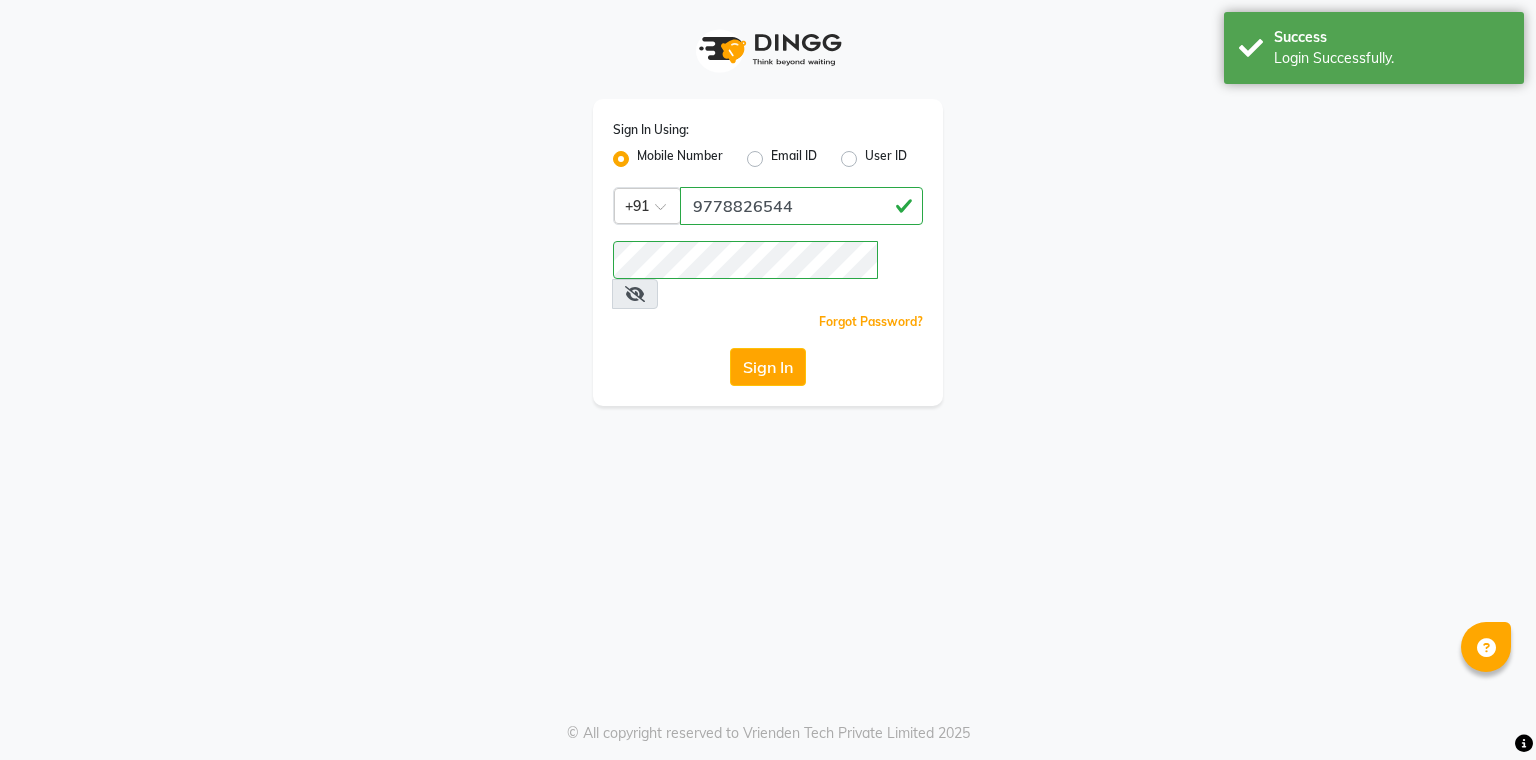scroll, scrollTop: 0, scrollLeft: 0, axis: both 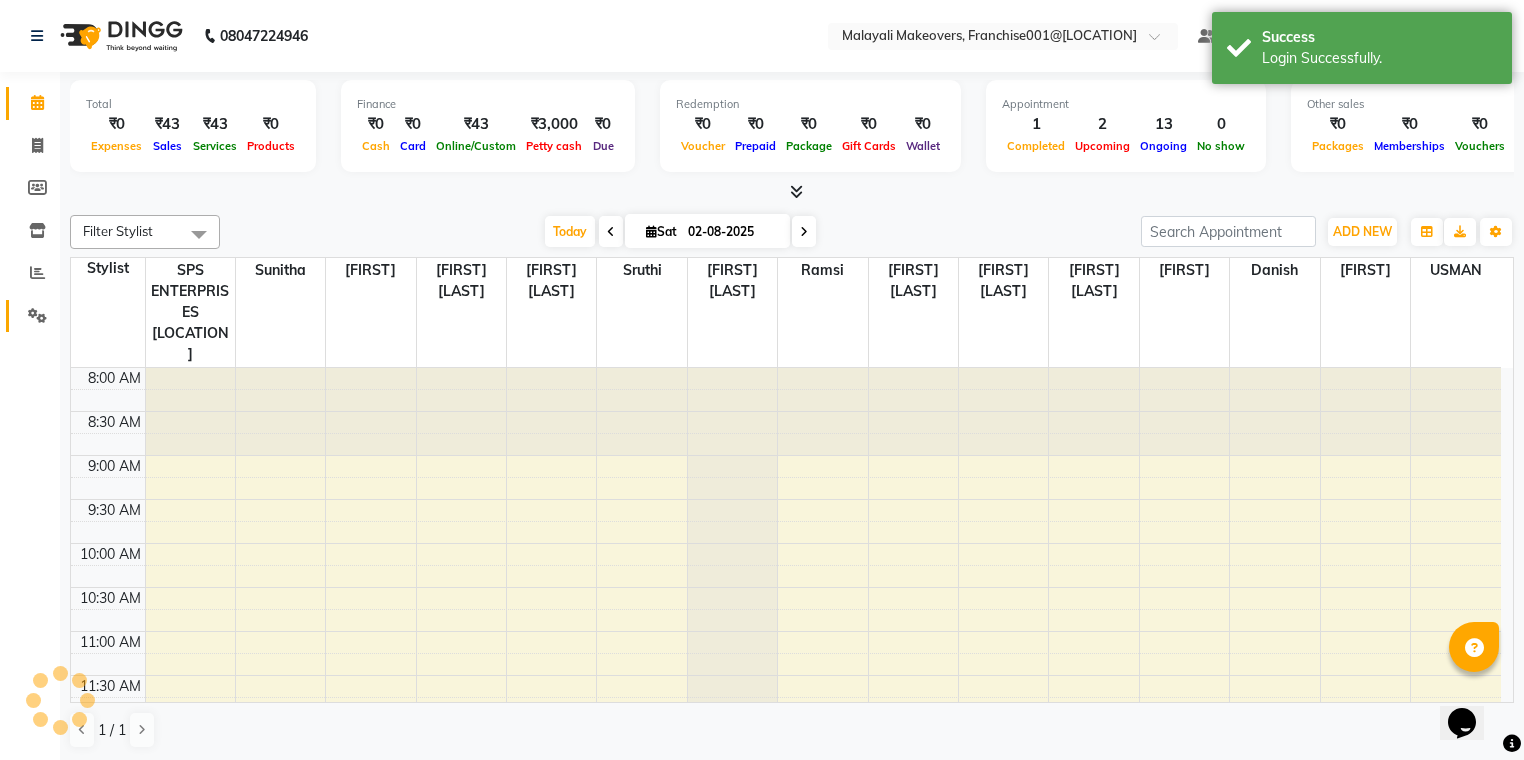 click 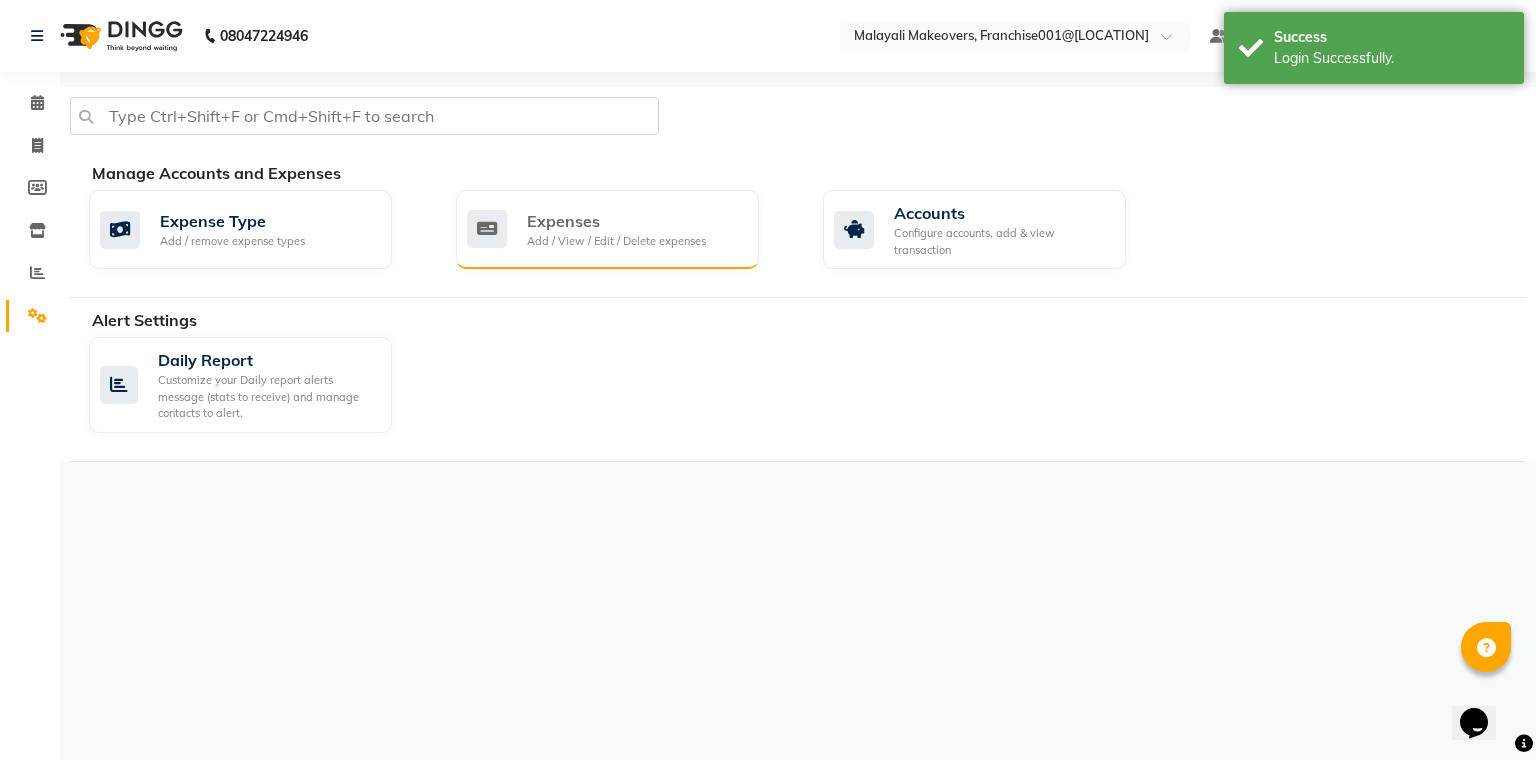 click on "Add / View / Edit / Delete expenses" 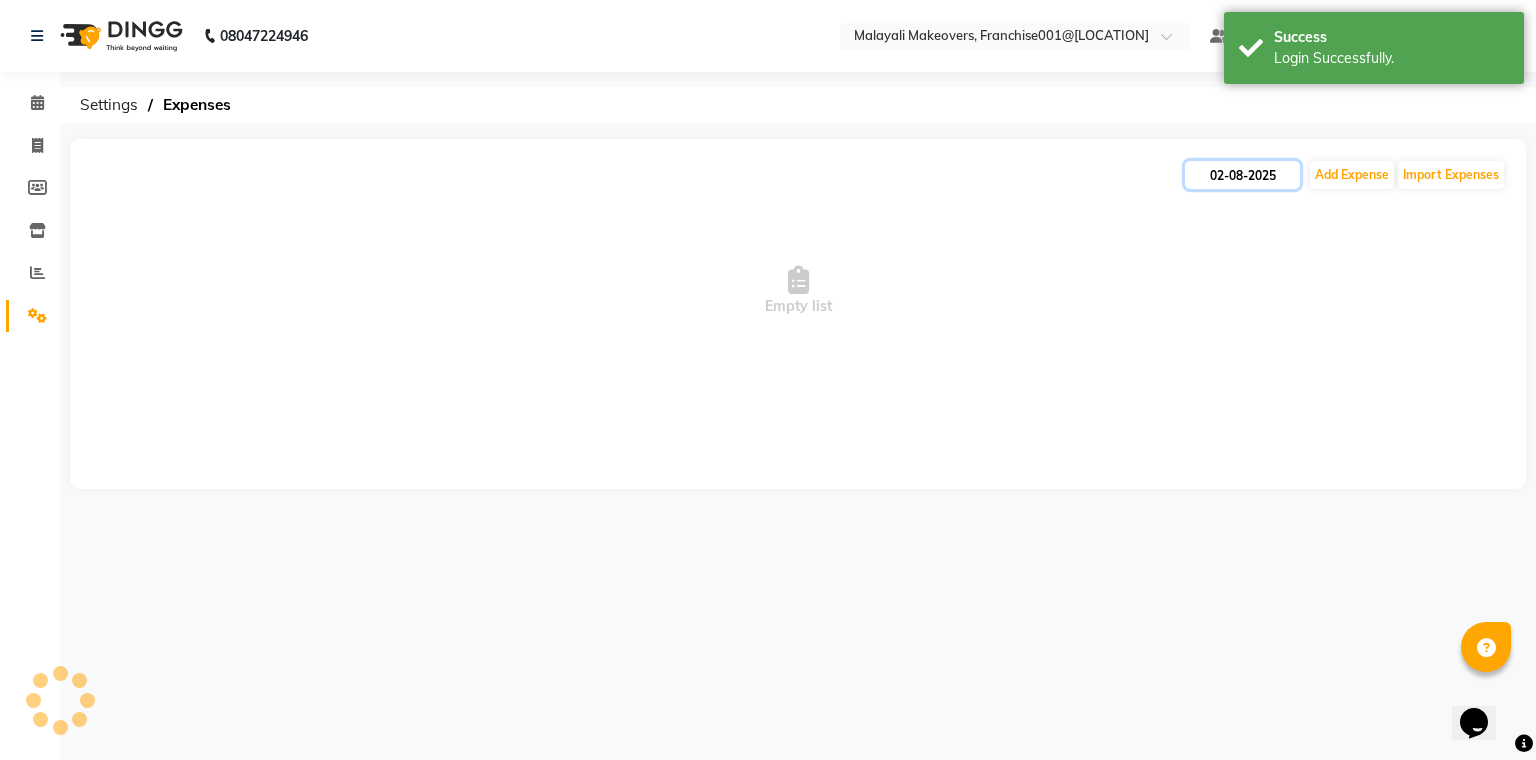 click on "02-08-2025" 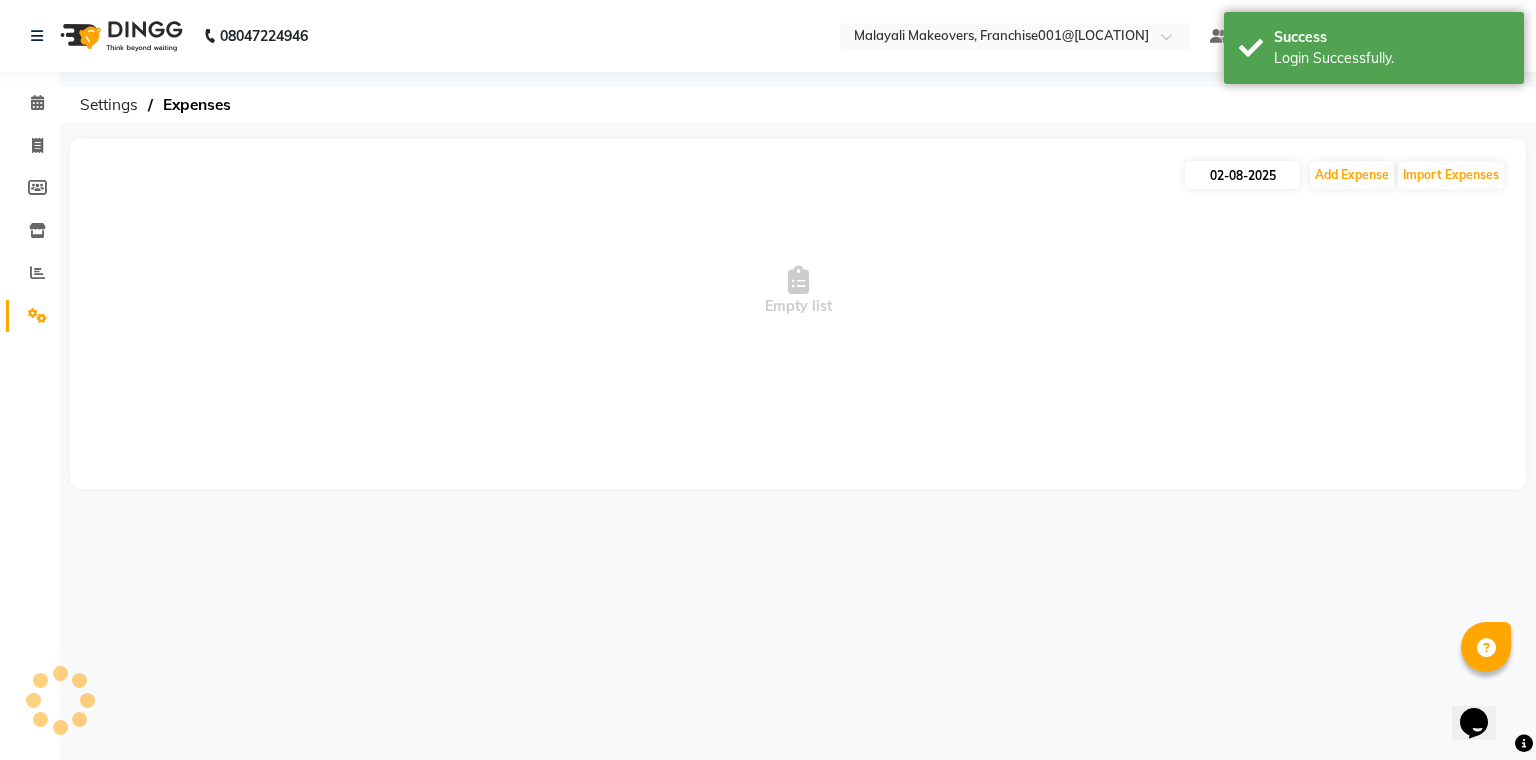 select on "8" 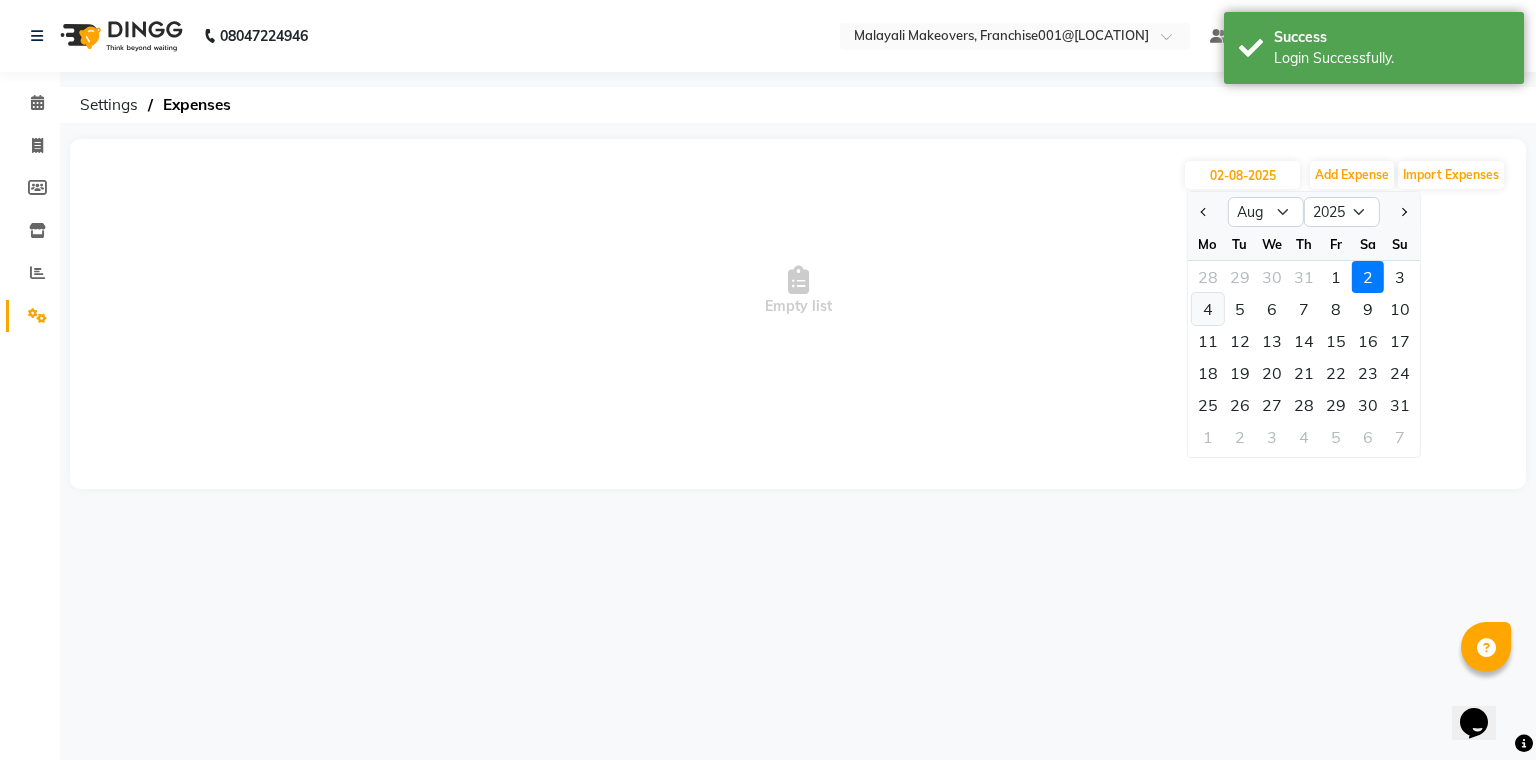 click on "4" 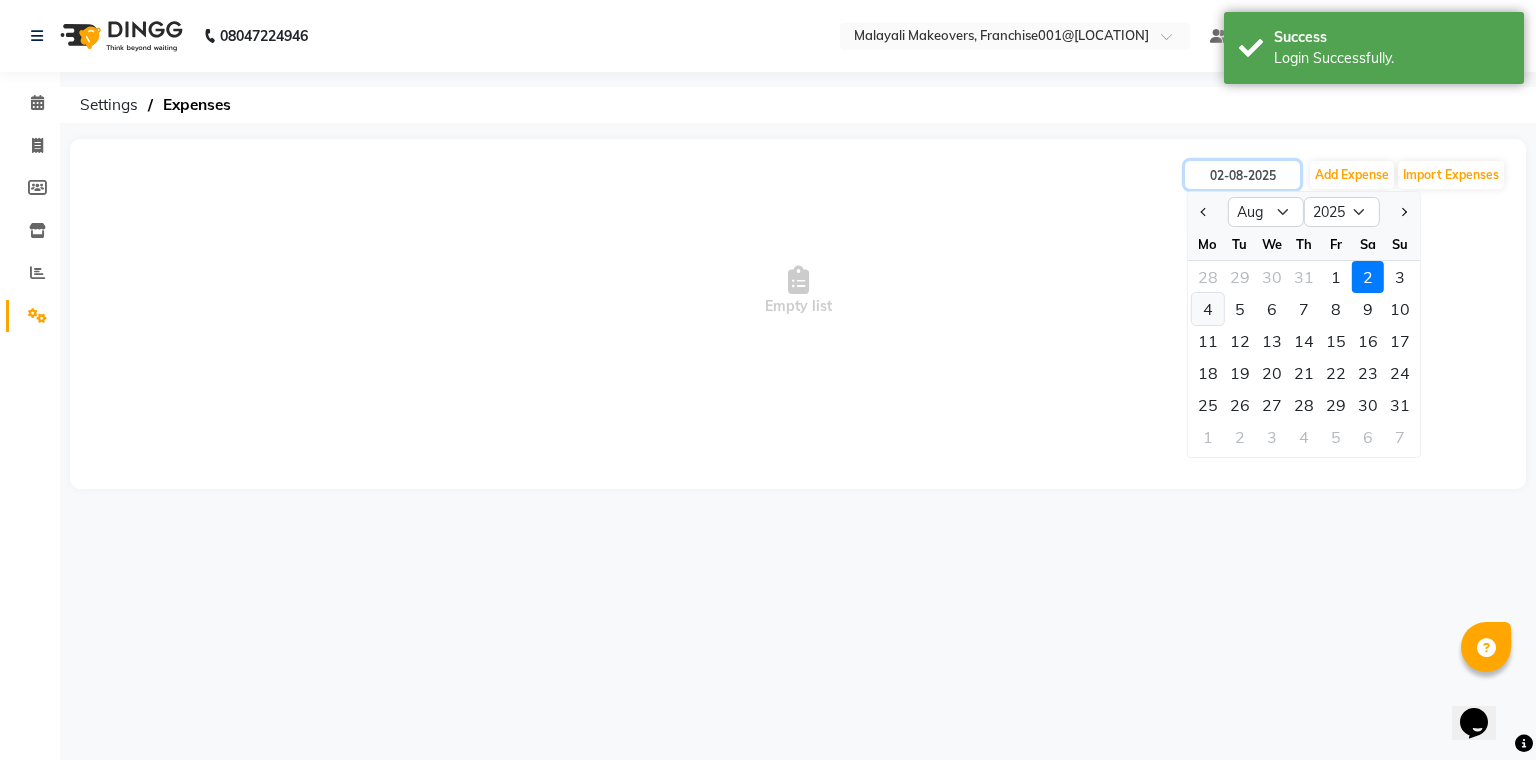 type on "04-08-2025" 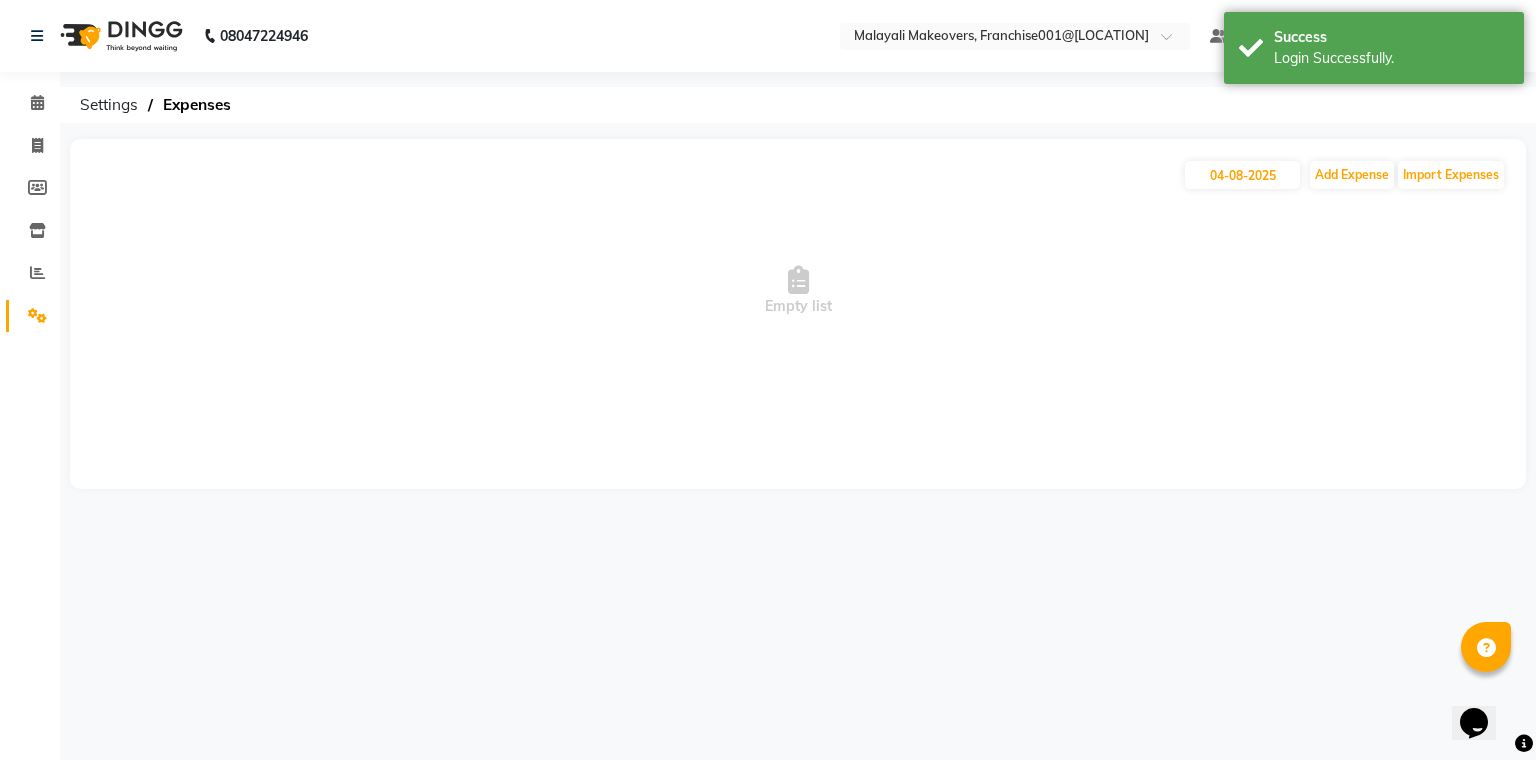 click on "[DATE] Add Expense Import Expenses" 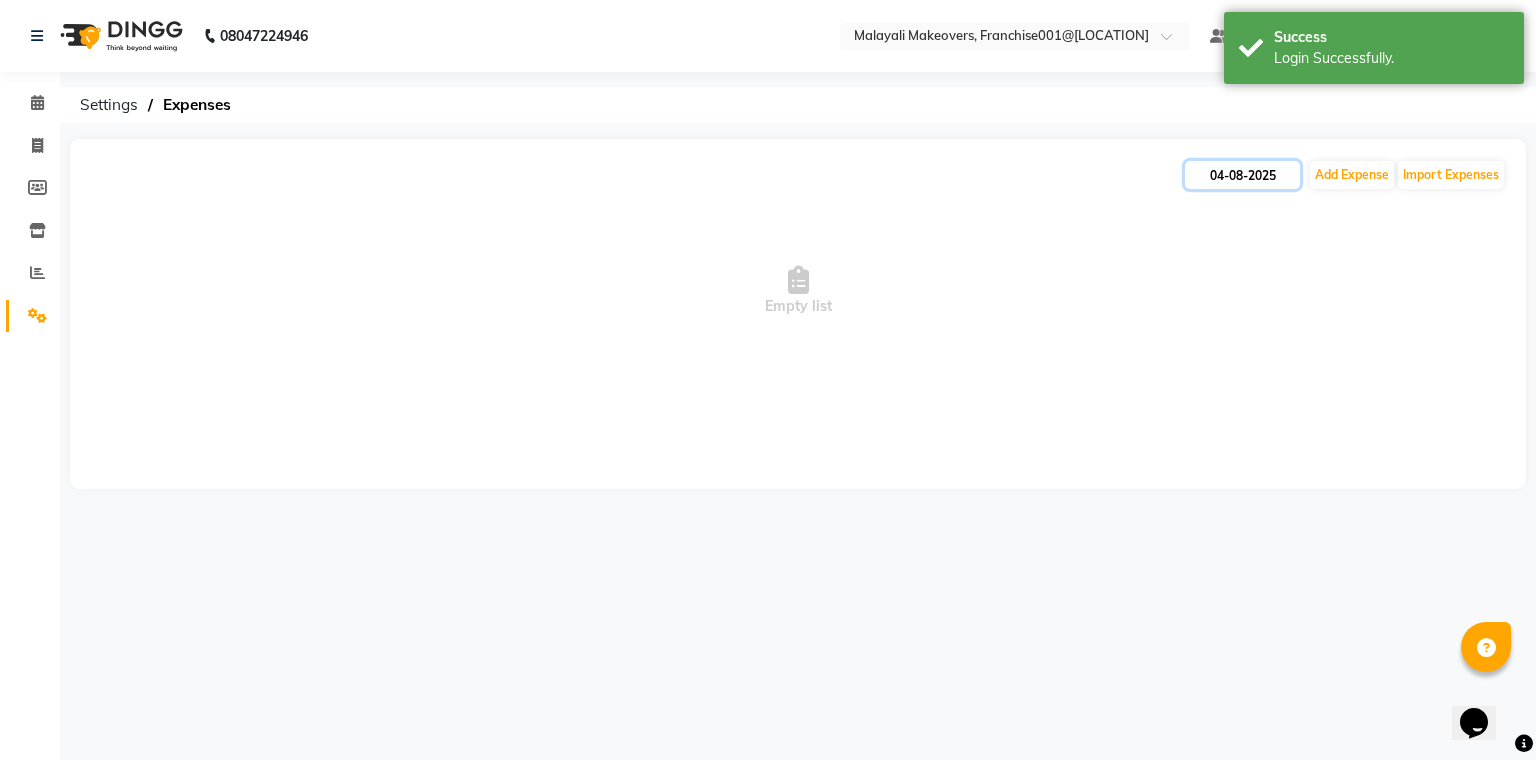 click on "04-08-2025" 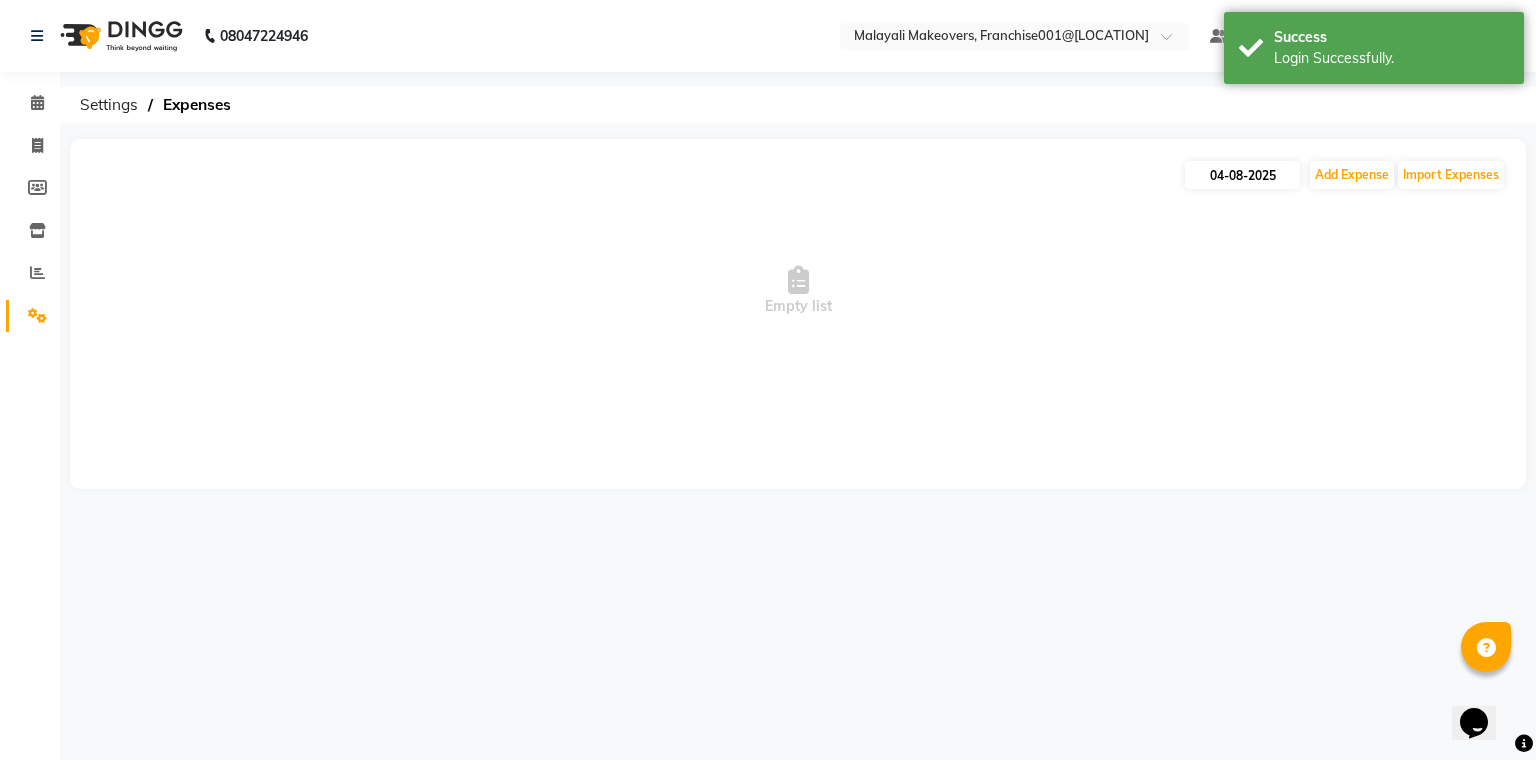 select on "8" 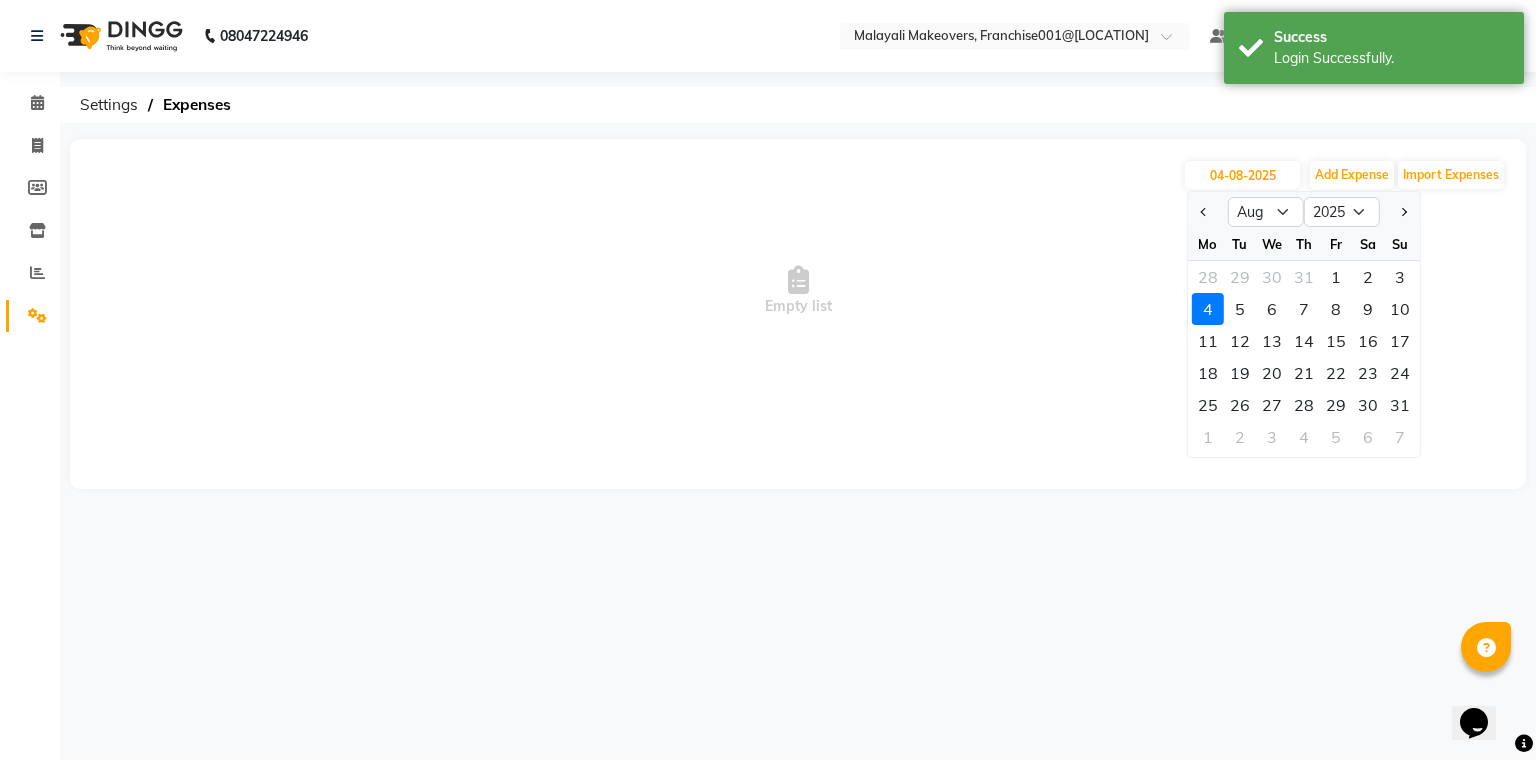 click 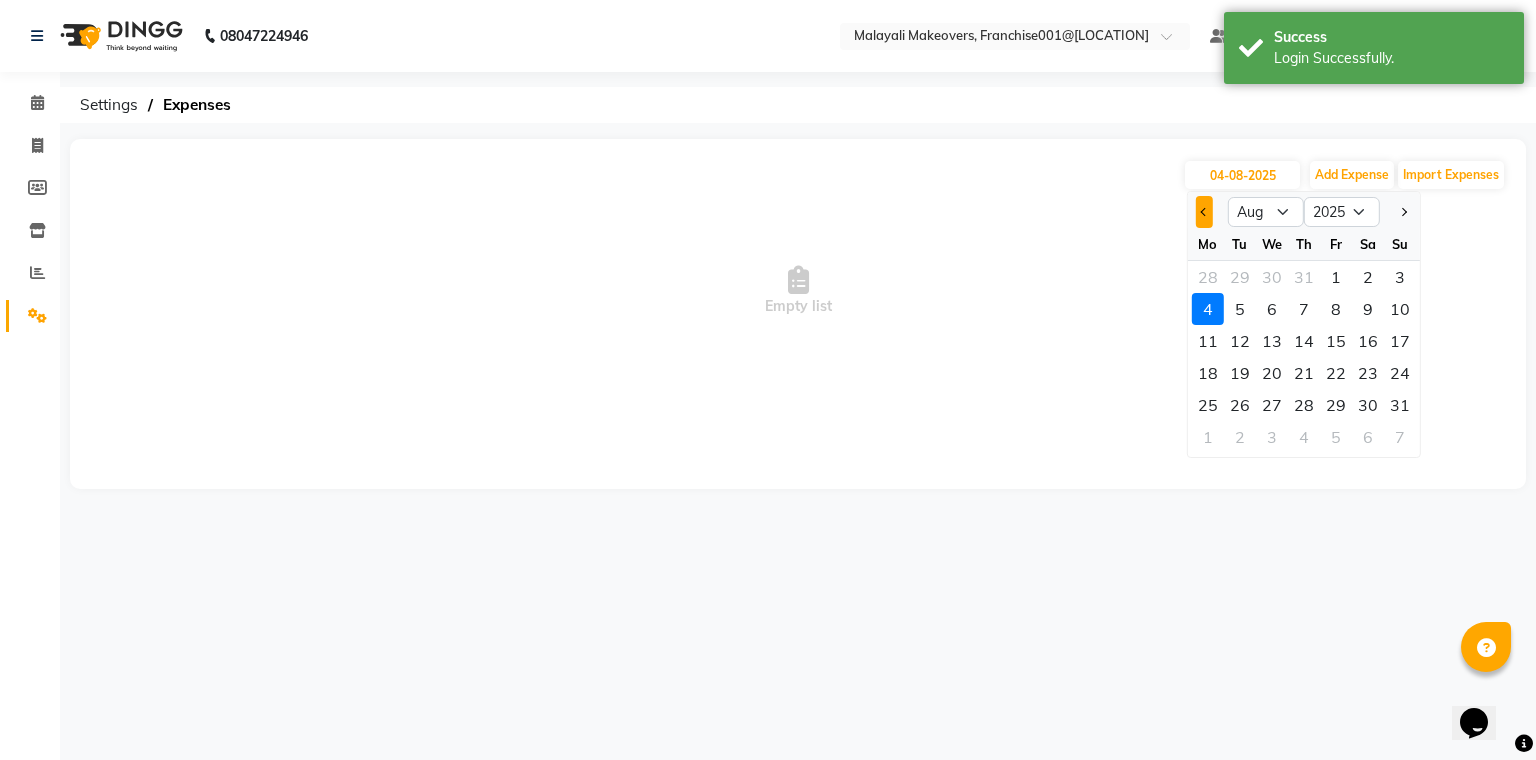 click 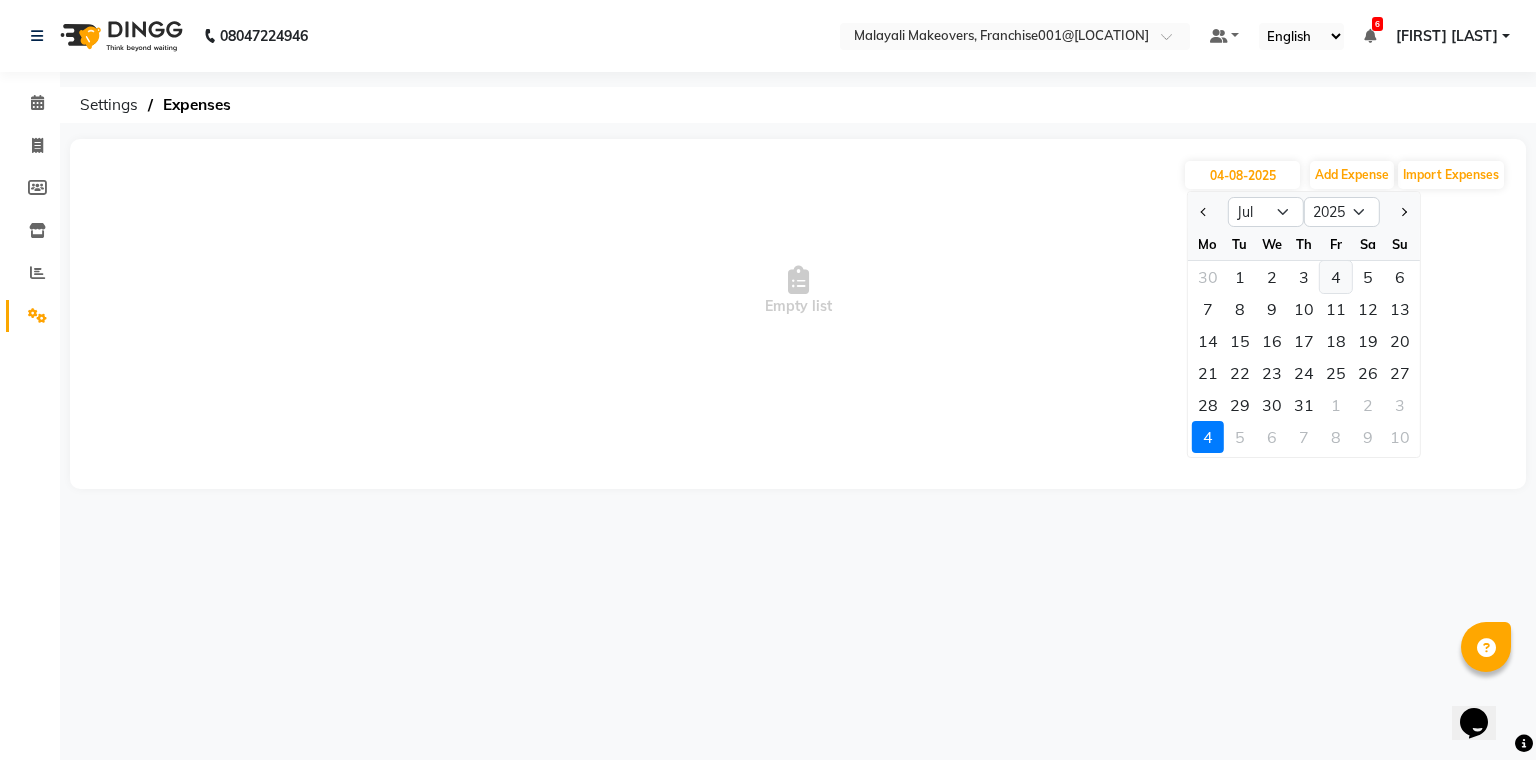 click on "4" 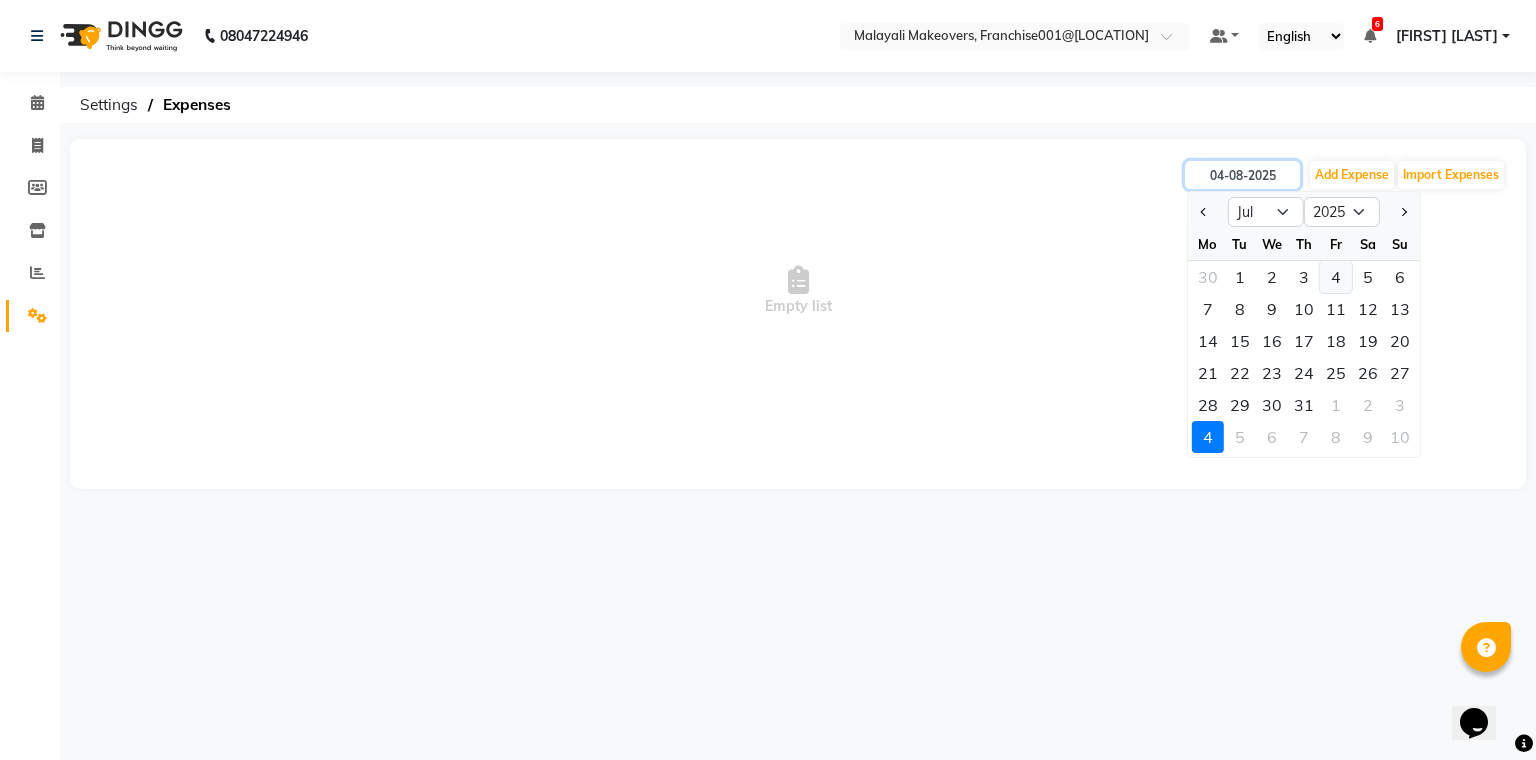 type on "04-07-2025" 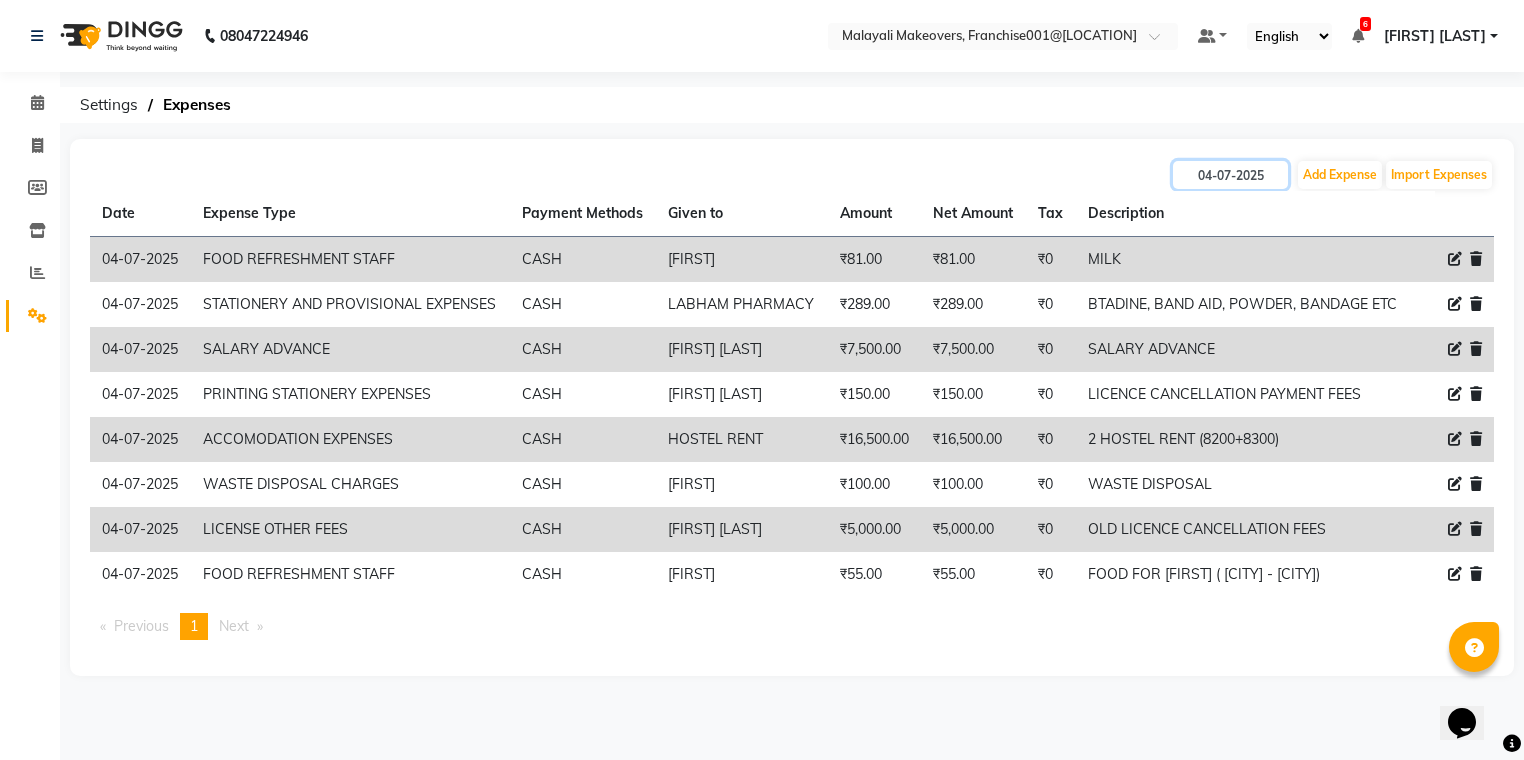 scroll, scrollTop: 80, scrollLeft: 0, axis: vertical 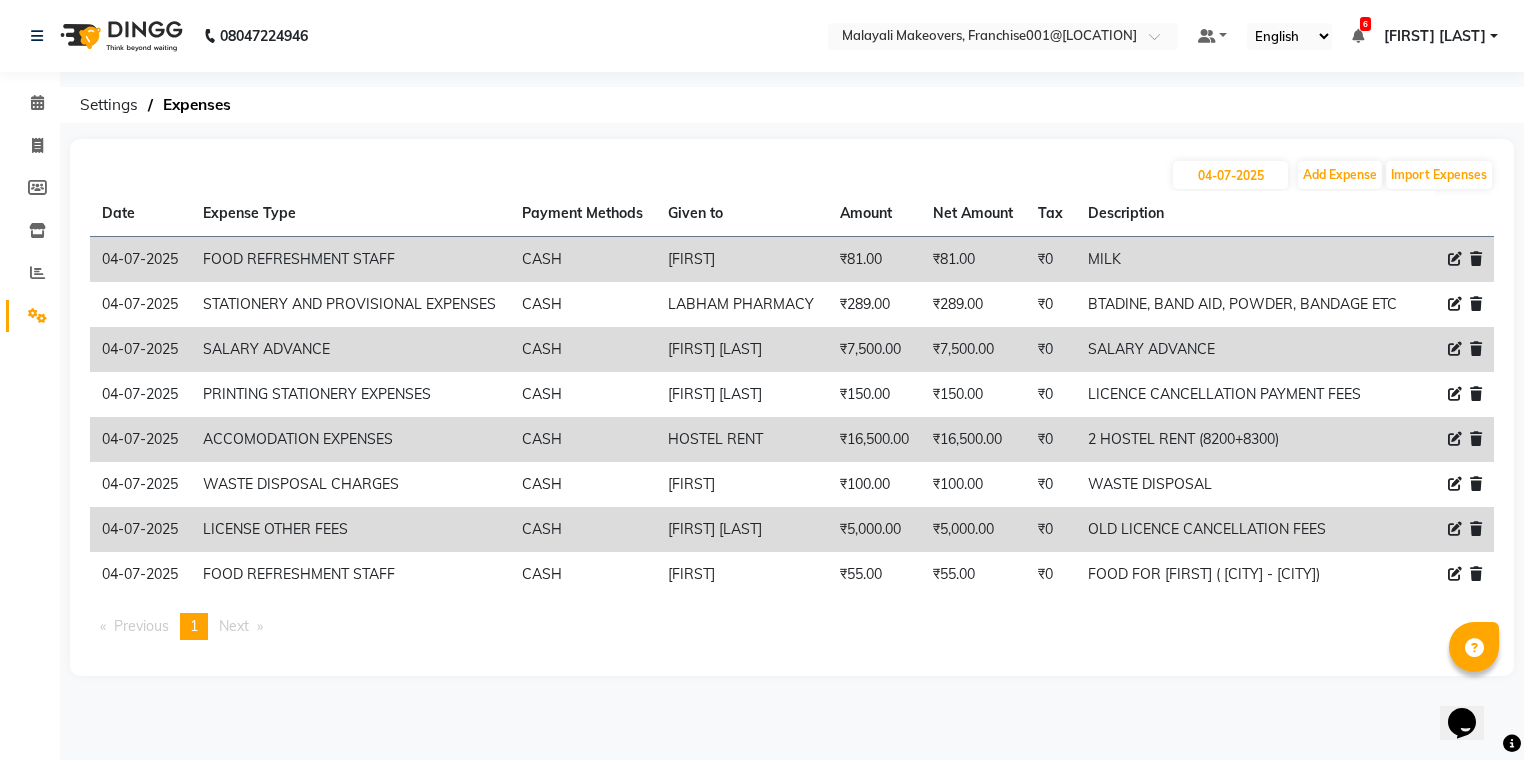 click on "2 HOSTEL RENT (8200+8300)" 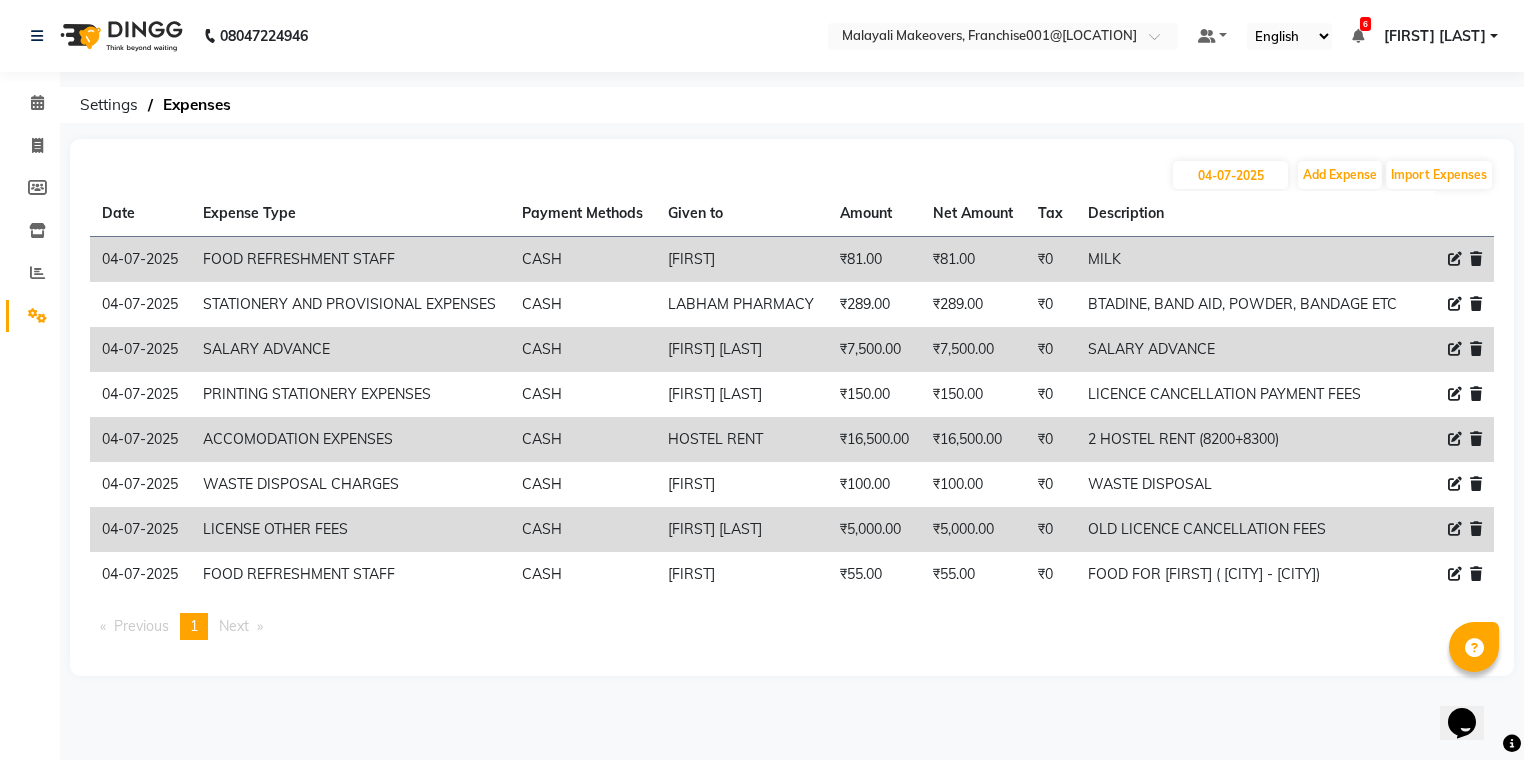 click 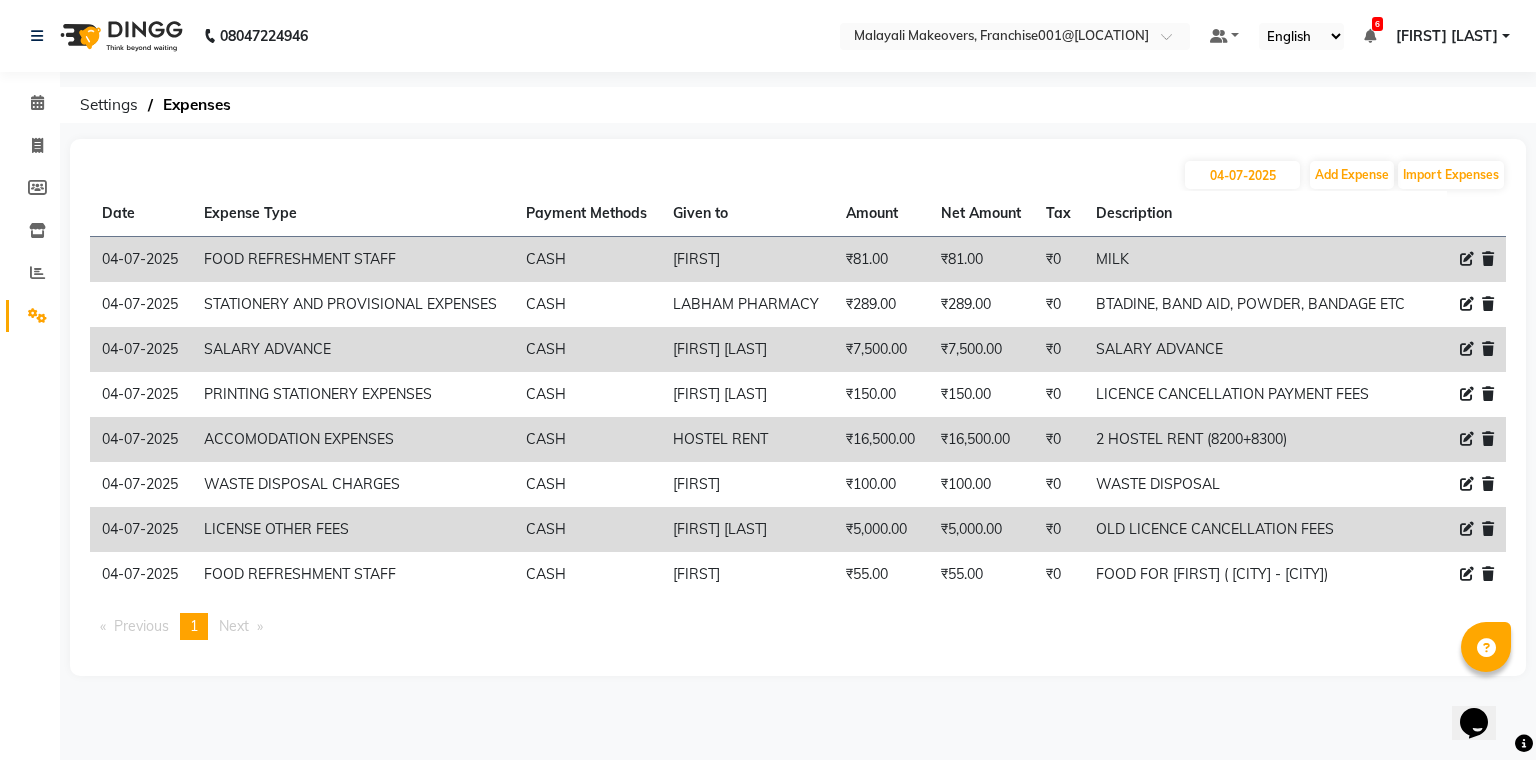 select on "15503" 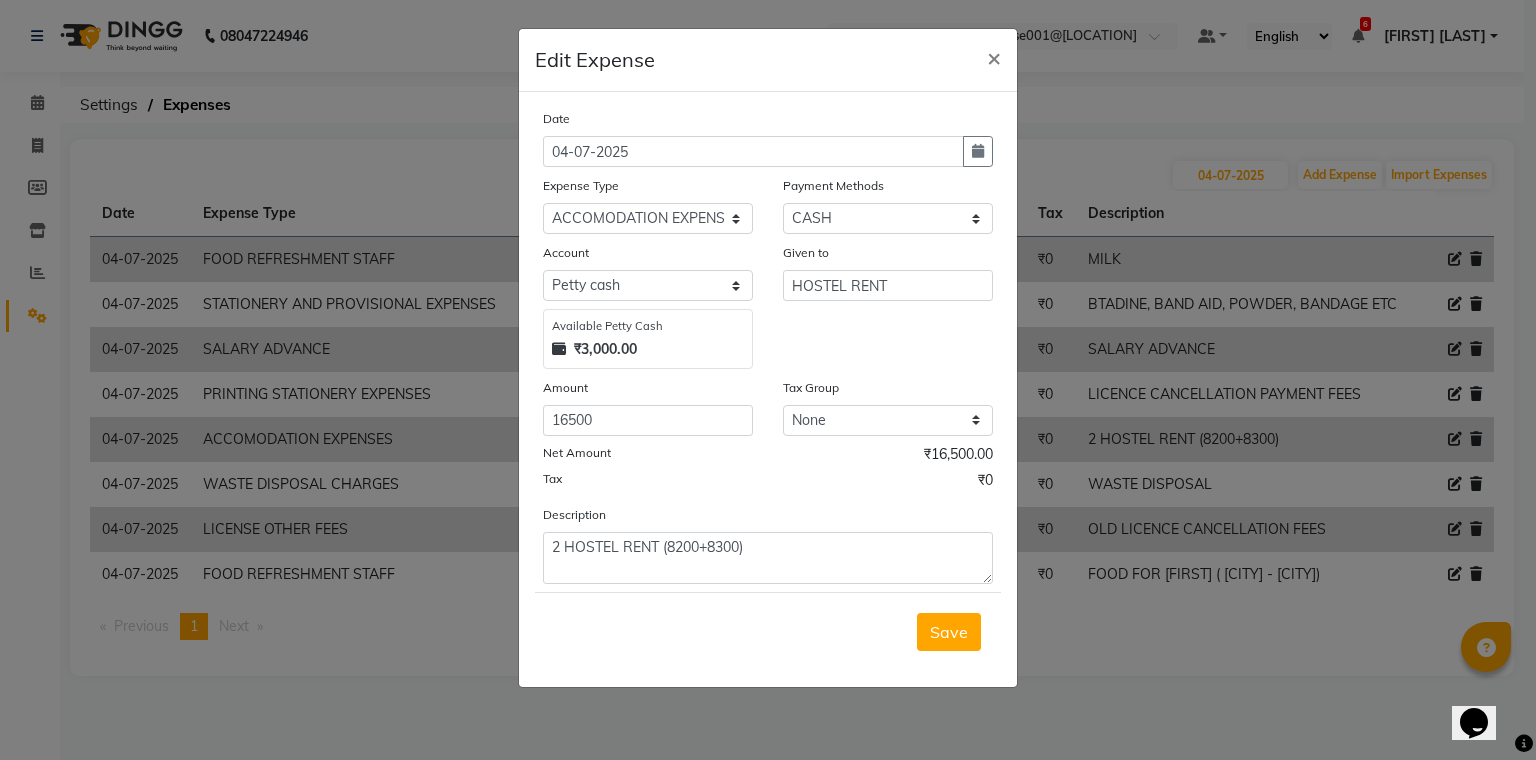 click on "Edit Expense × Date [DATE] Expense Type Select ACCOMODATION EXPENSES ADVERTISEMENT SALES PROMOTIONAL EXPENSES BONUS BRIDAL ACCESSORIES REFUND BRIDAL COMMISSION BRIDAL FOOD BRIDAL INCENTIVES BRIDAL ORNAMENTS REFUND BRIDAL TA COMPUTER ACCESSORIES MOBILE PHONE DONATION AND CHARITY EXPENSES ELECTRICITY CHARGES ELECTRONICS FITTINGS FISH FOOD EXPENSES FOOD REFRESHMENT CLIENT FOOD REFRESHMENT STAFF FRIGHT CHARGE FUEL EXPENSES FUEL FOR GENERATOR FURNITURE EQUIPMENTS GIFTS FOR STAFFS GOKULAM CHITS HOSTEL RENT LAUNDRY EXPENSES LICENSE OTHER FEES LOADING UNLOADING CHARGES MEHNDI PAYMENTS MISCELLANEOUS EXPENSES NEWSPAPER PERIODICALS ORNAMENTS MAINTENANCE EXPENSES OVERTIME ALLOWANCES POSTAGE COURIER CHARGES PRINTING STATIONERY EXPENSES PROFESSIONAL TAX REPAIRS MAINTENANCE SALARY SALARY ADVANCE SALES INCENTIVES MEMBERSHIP CARD SALES INCENTIVES PRODUCT SALES INCENTIVES SERVICES SALON ESSENTIALS SALON RENT SERVICE REFUND SOFTWARE CHARGES STATIONERY AND PROVISIONAL EXPENSES SUPPORT FACILITY REIMBURSEMENT Select CASH" 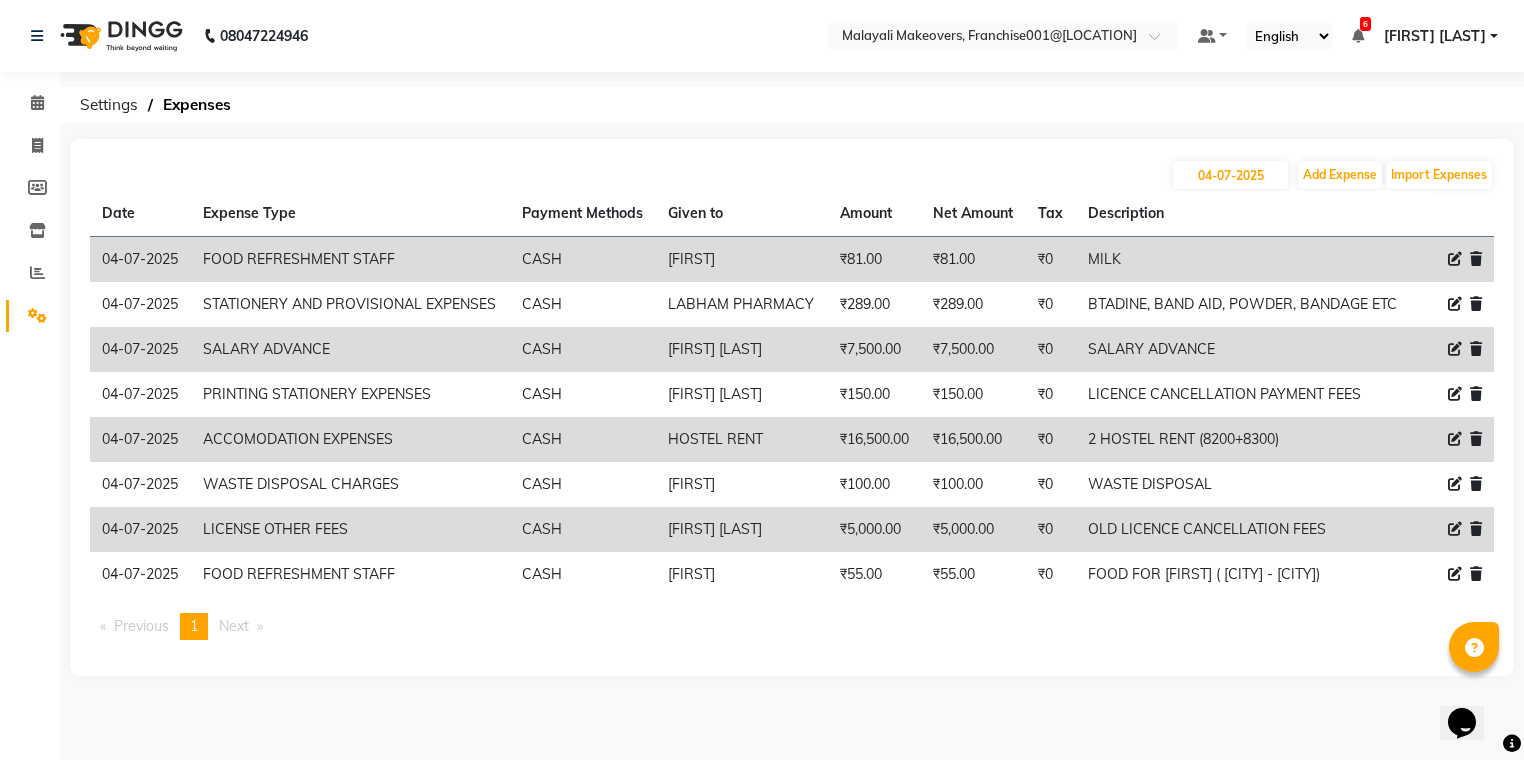 click on "2 HOSTEL RENT (8200+8300)" 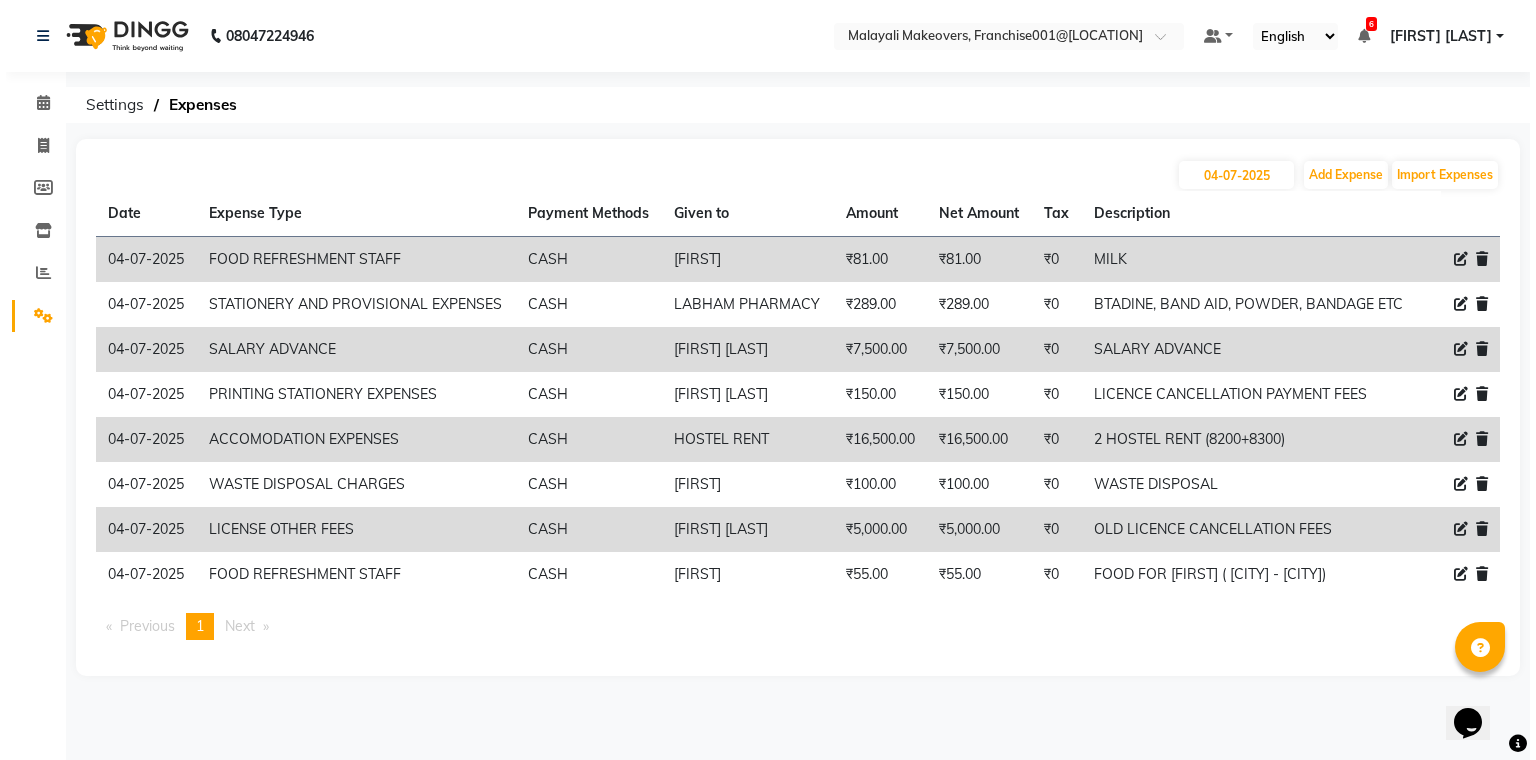 select on "15503" 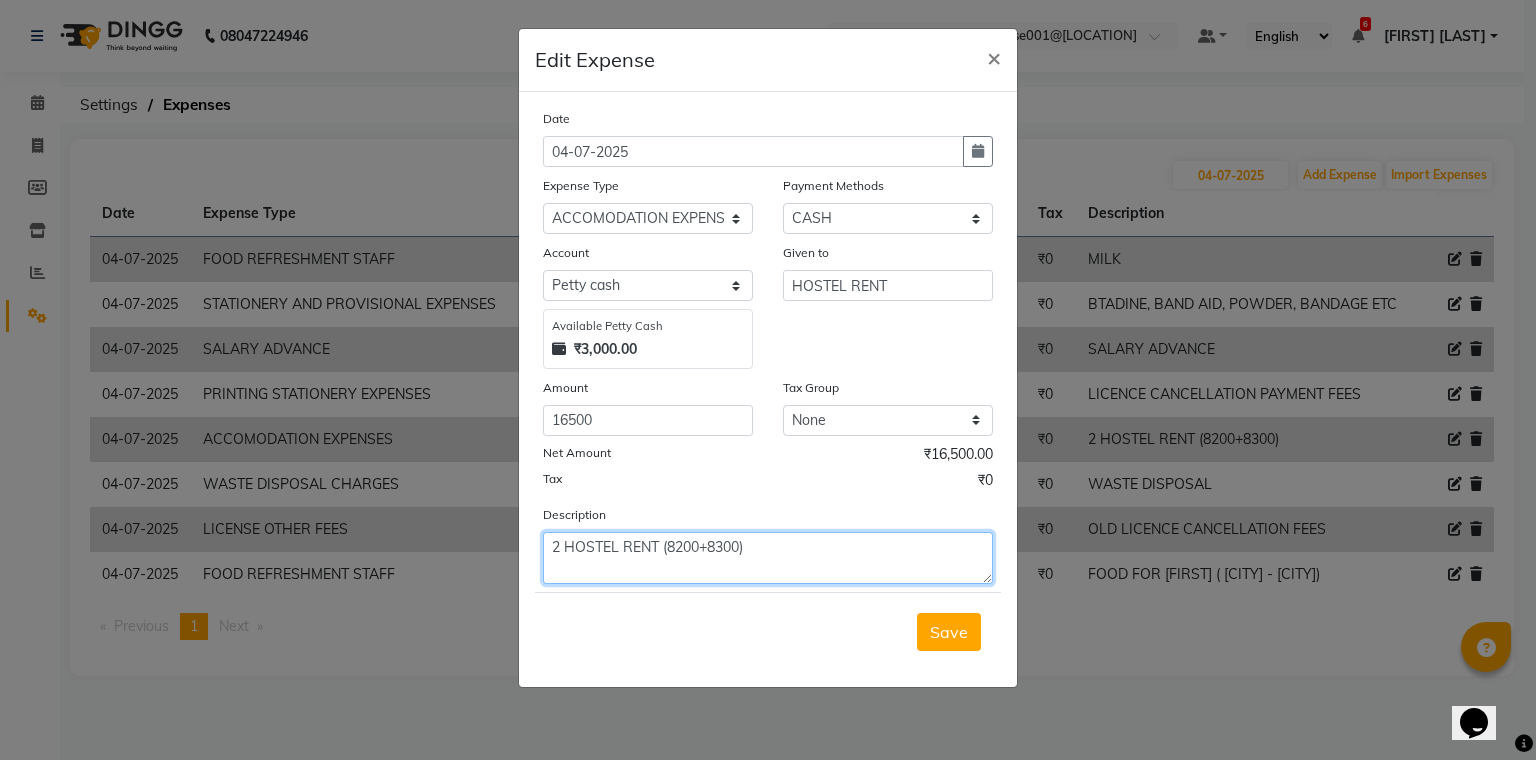 click on "2 HOSTEL RENT (8200+8300)" 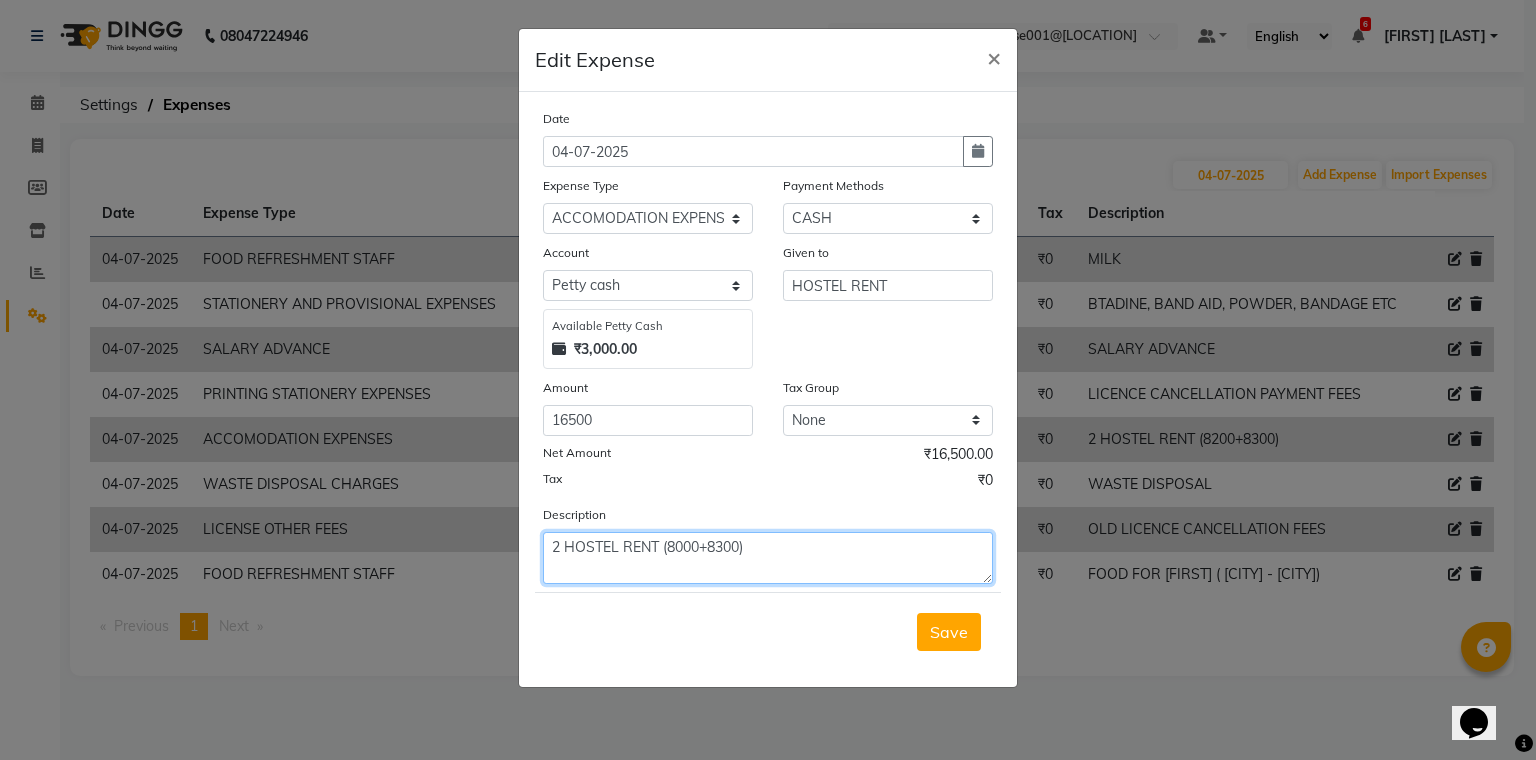 click on "2 HOSTEL RENT (8000+8300)" 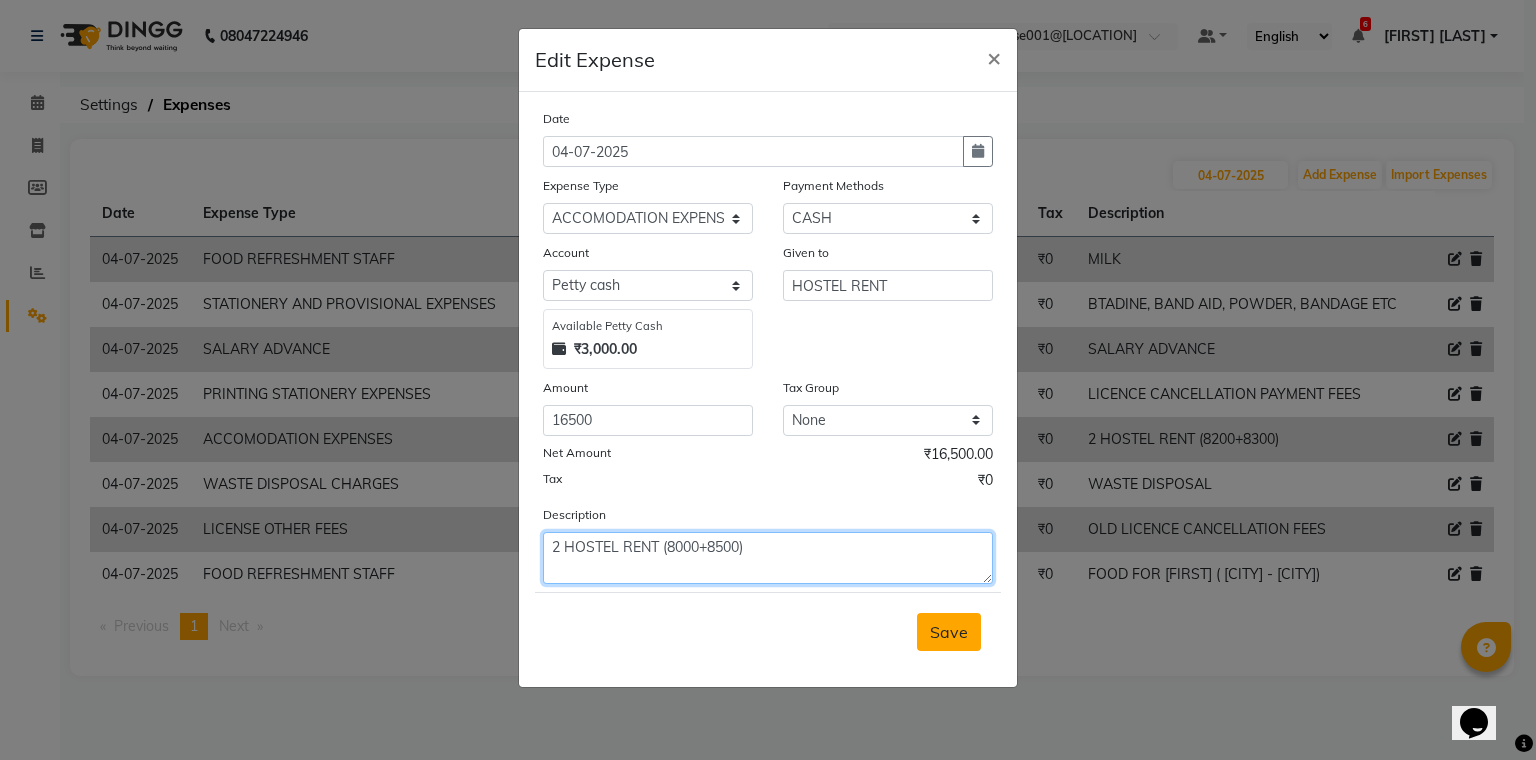 type on "2 HOSTEL RENT (8000+8500)" 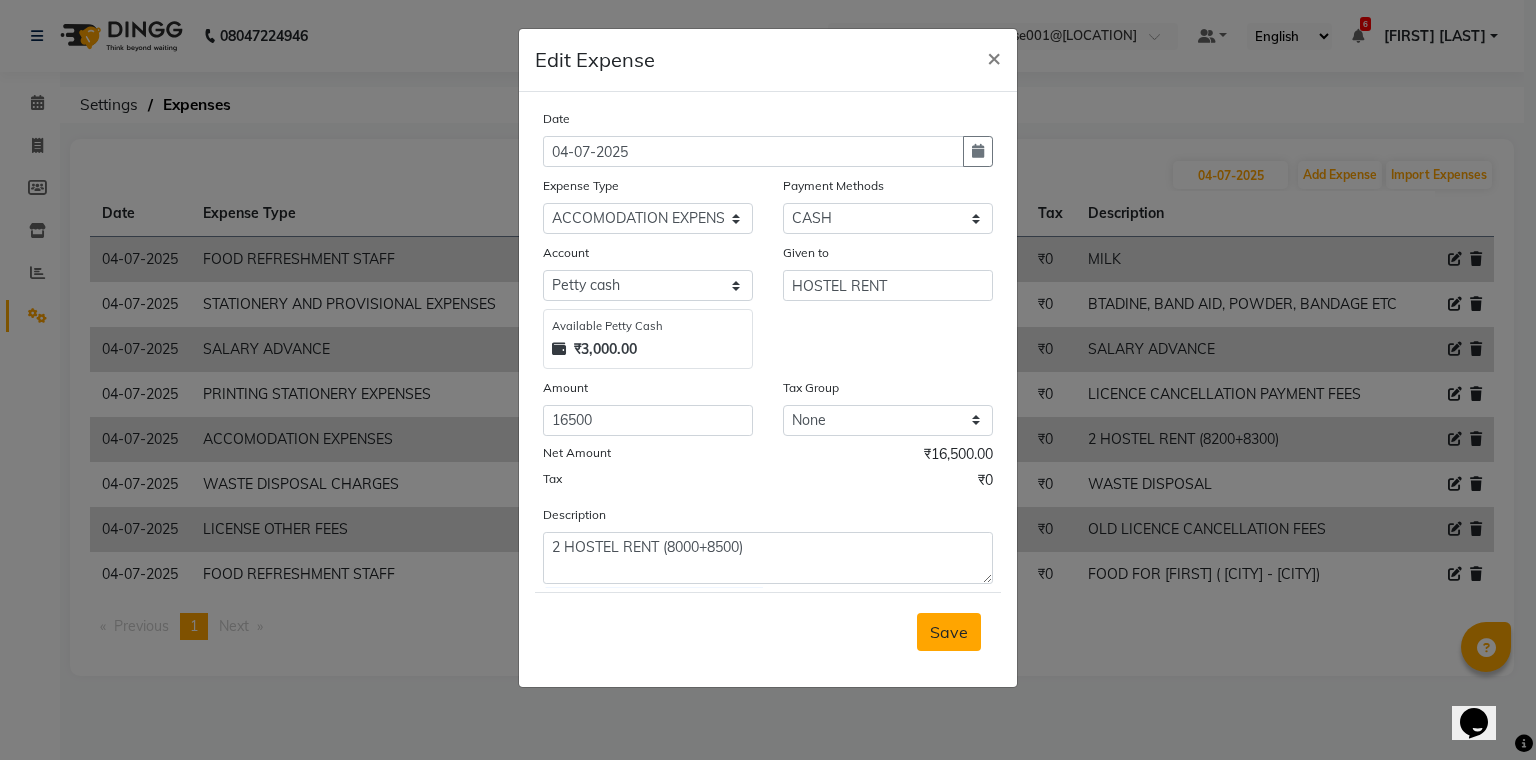 click on "Save" at bounding box center (949, 632) 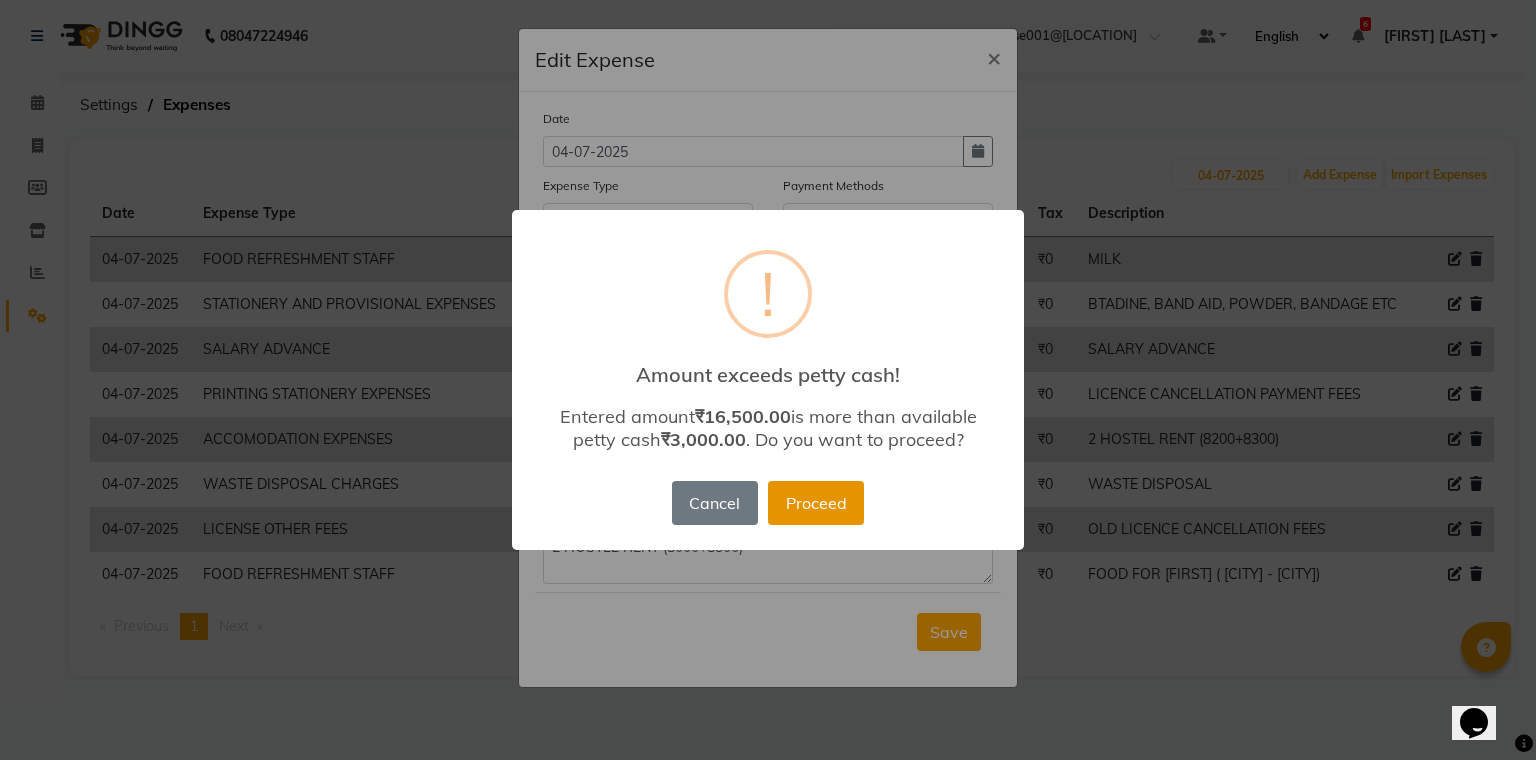 click on "Proceed" at bounding box center (816, 503) 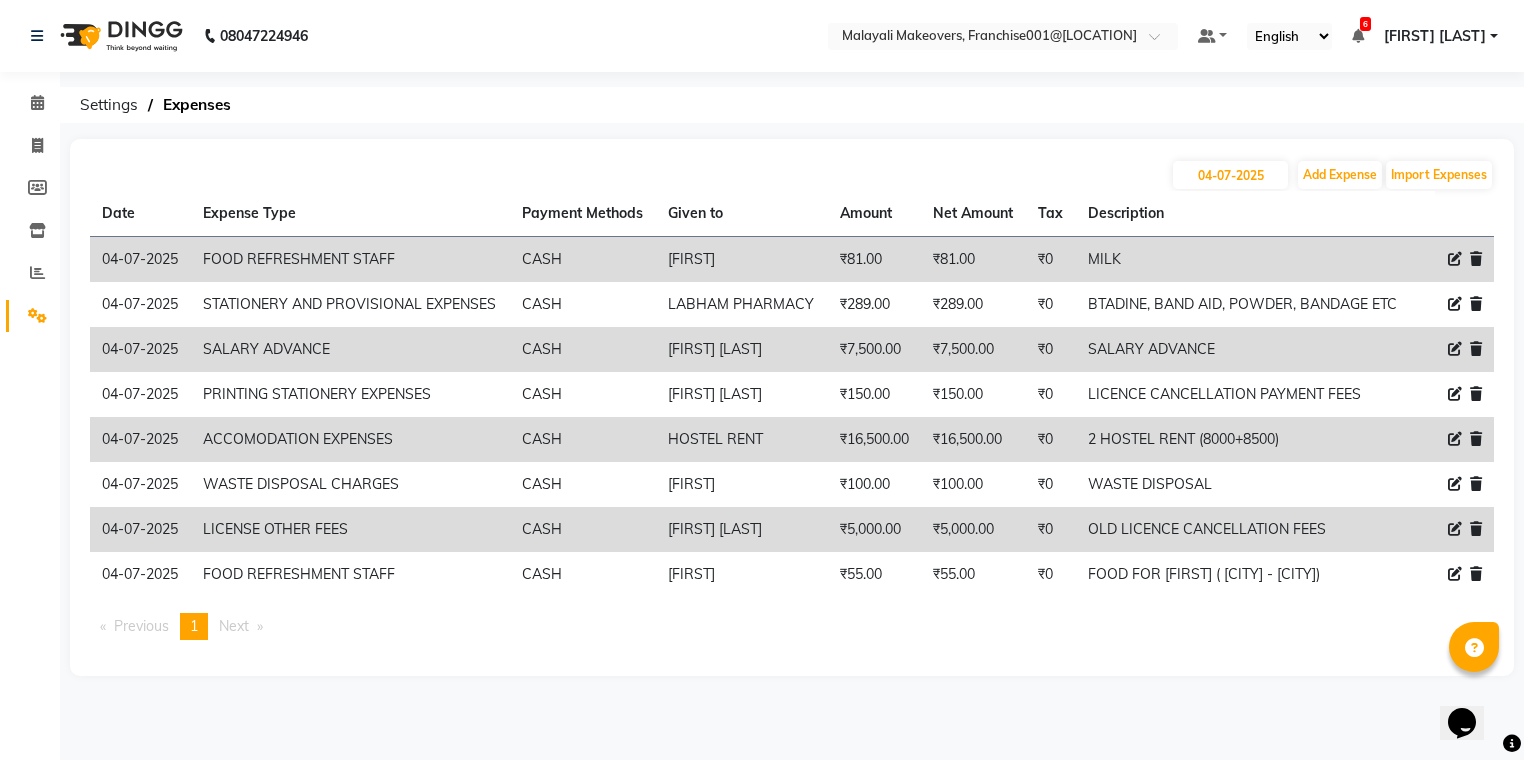 scroll, scrollTop: 0, scrollLeft: 0, axis: both 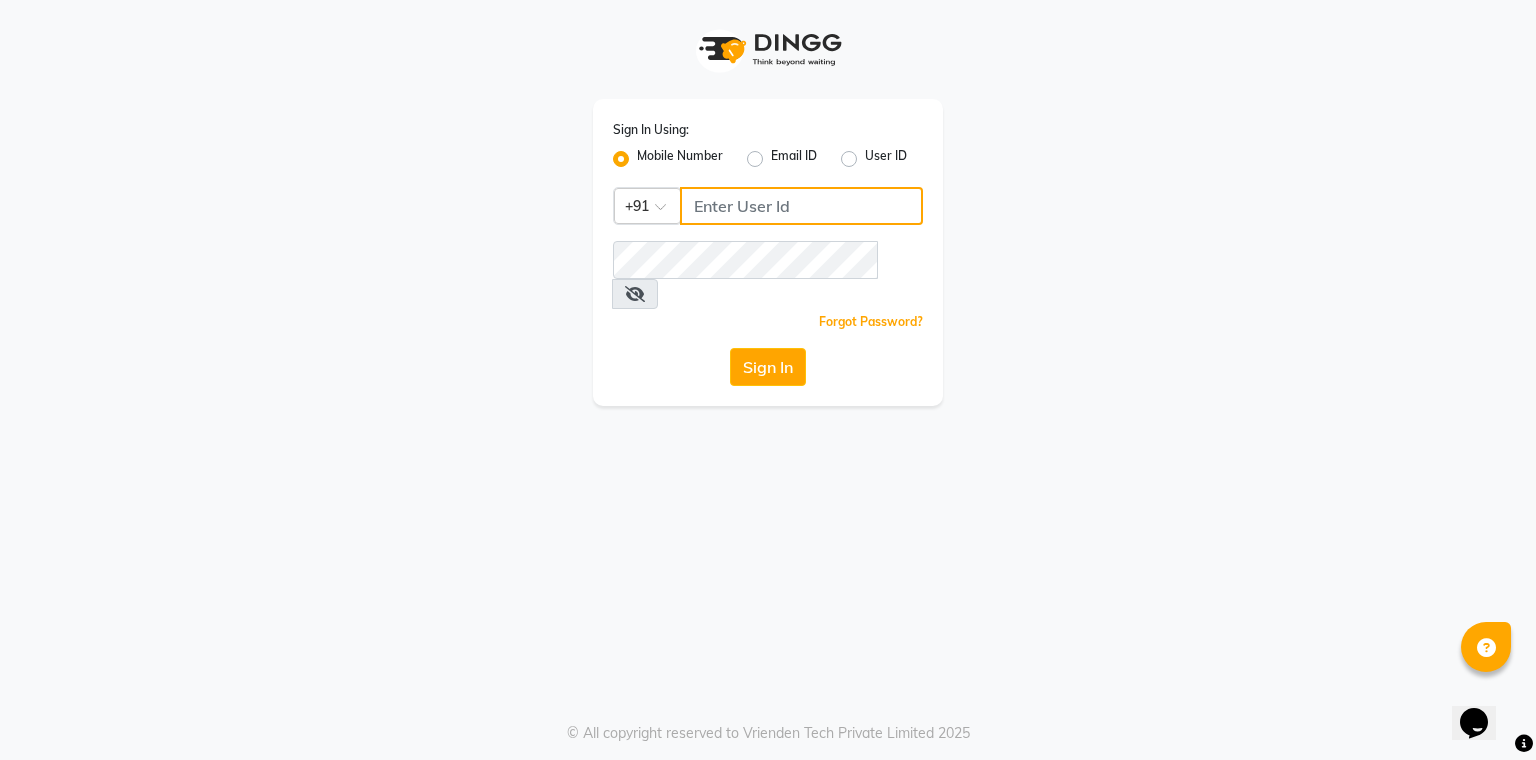 click 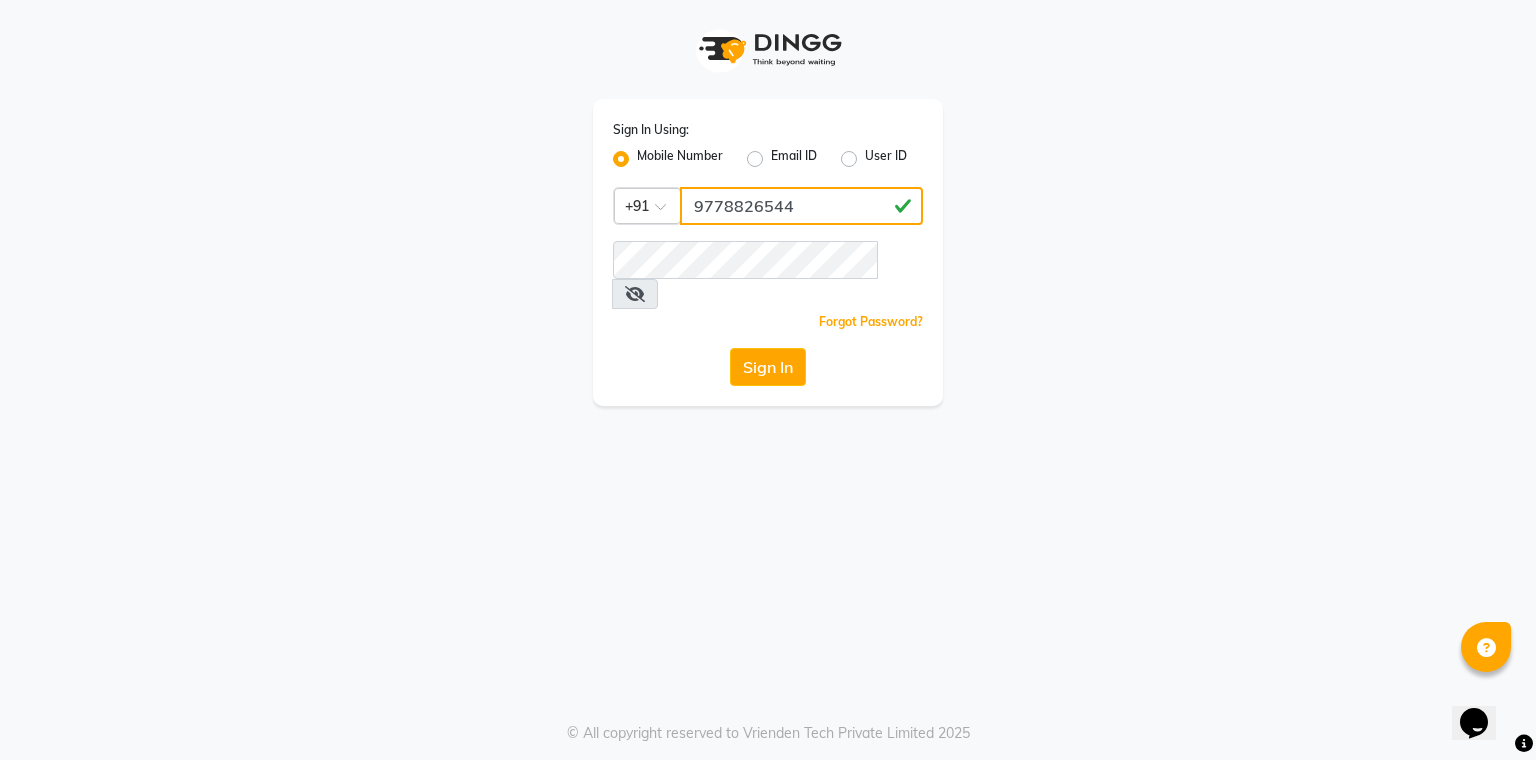 type on "9778826544" 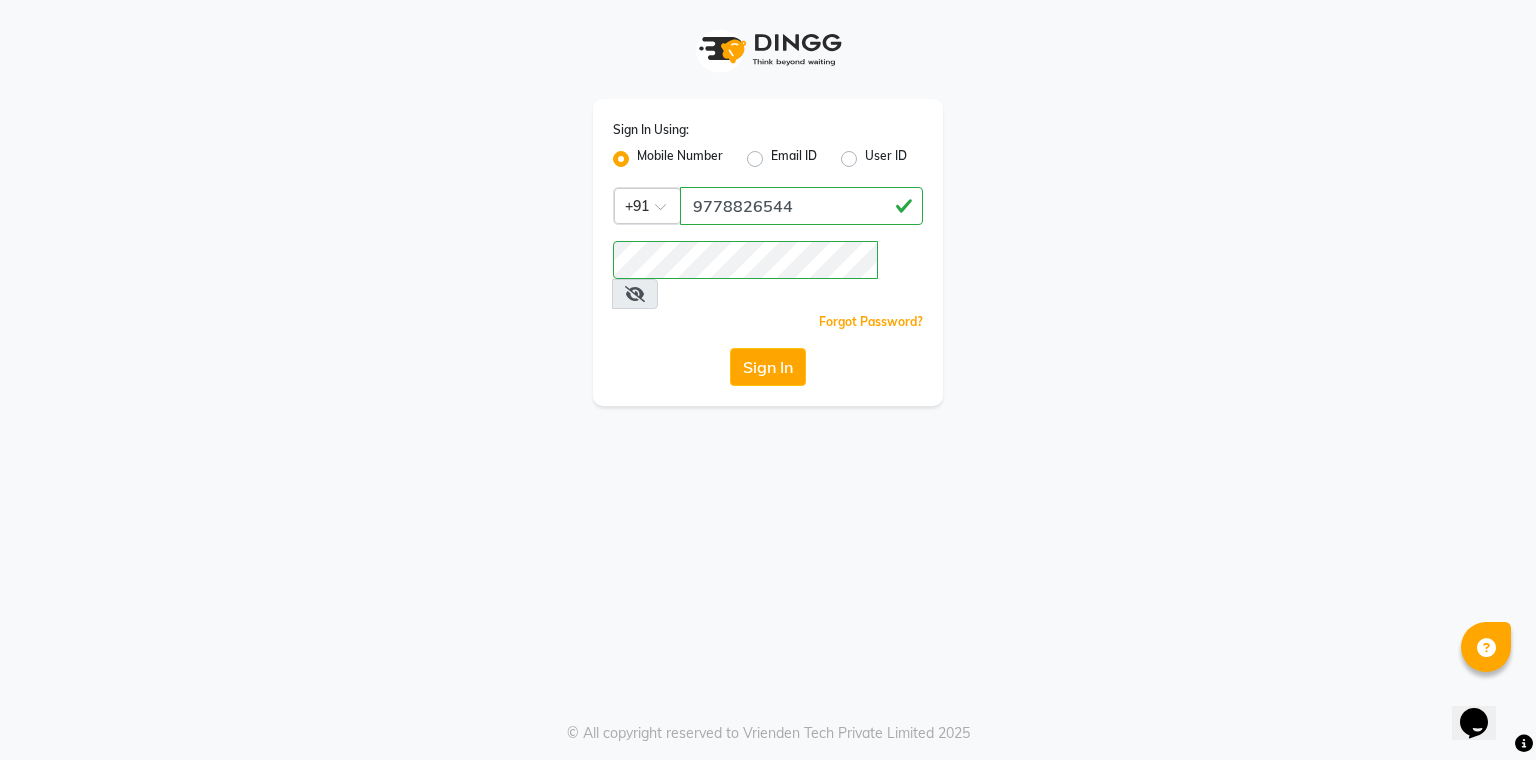 click at bounding box center (635, 294) 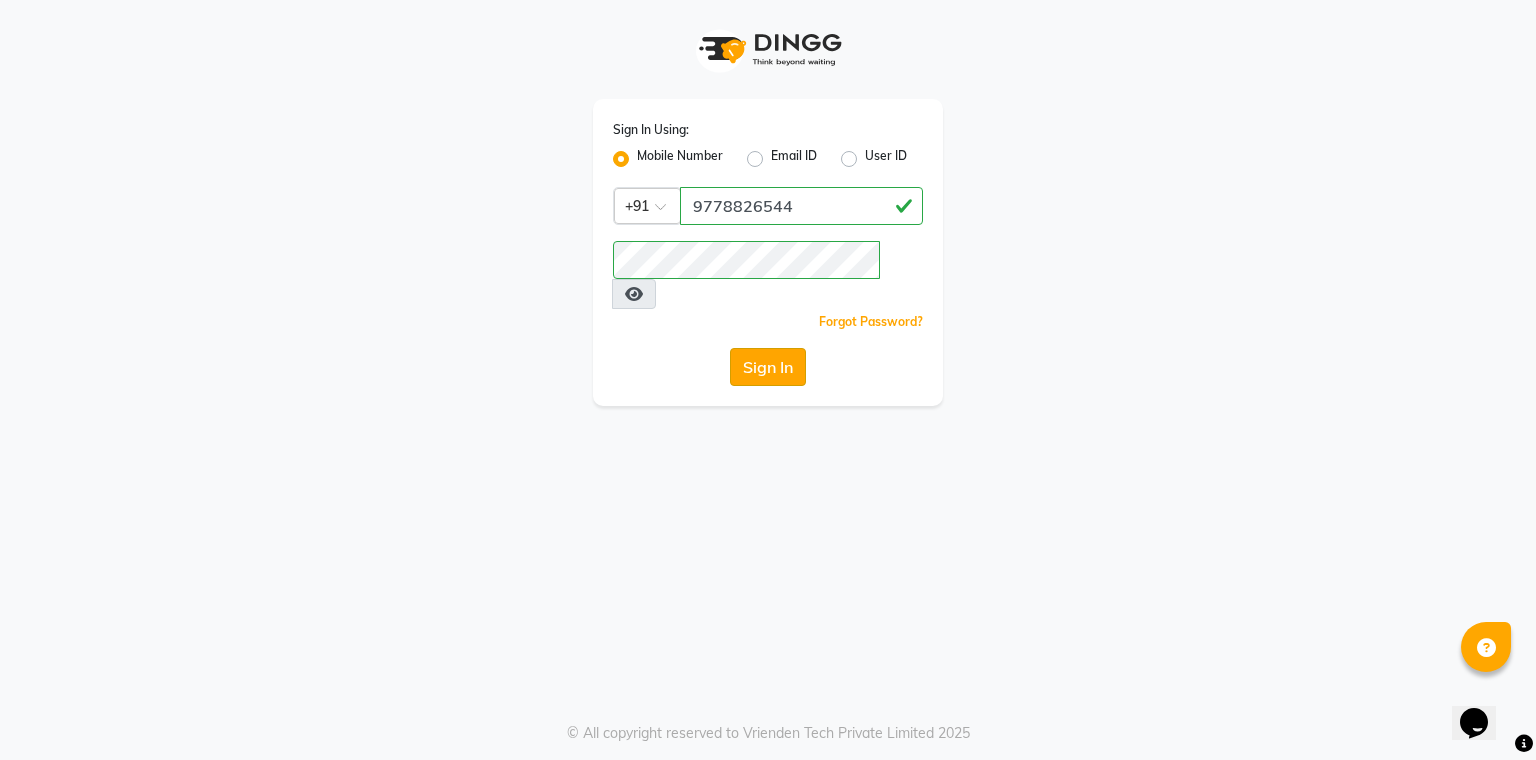 click on "Sign In" 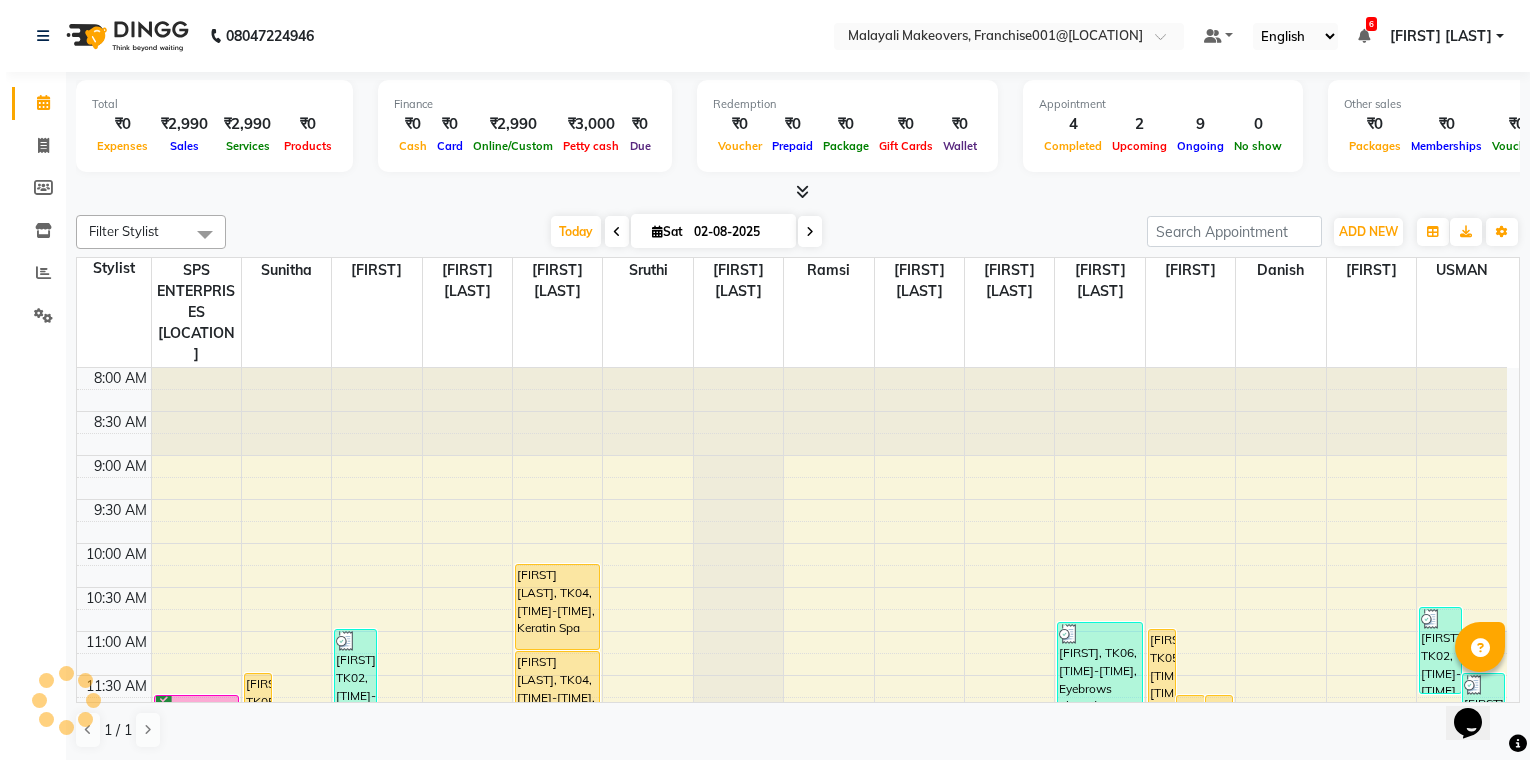 scroll, scrollTop: 0, scrollLeft: 0, axis: both 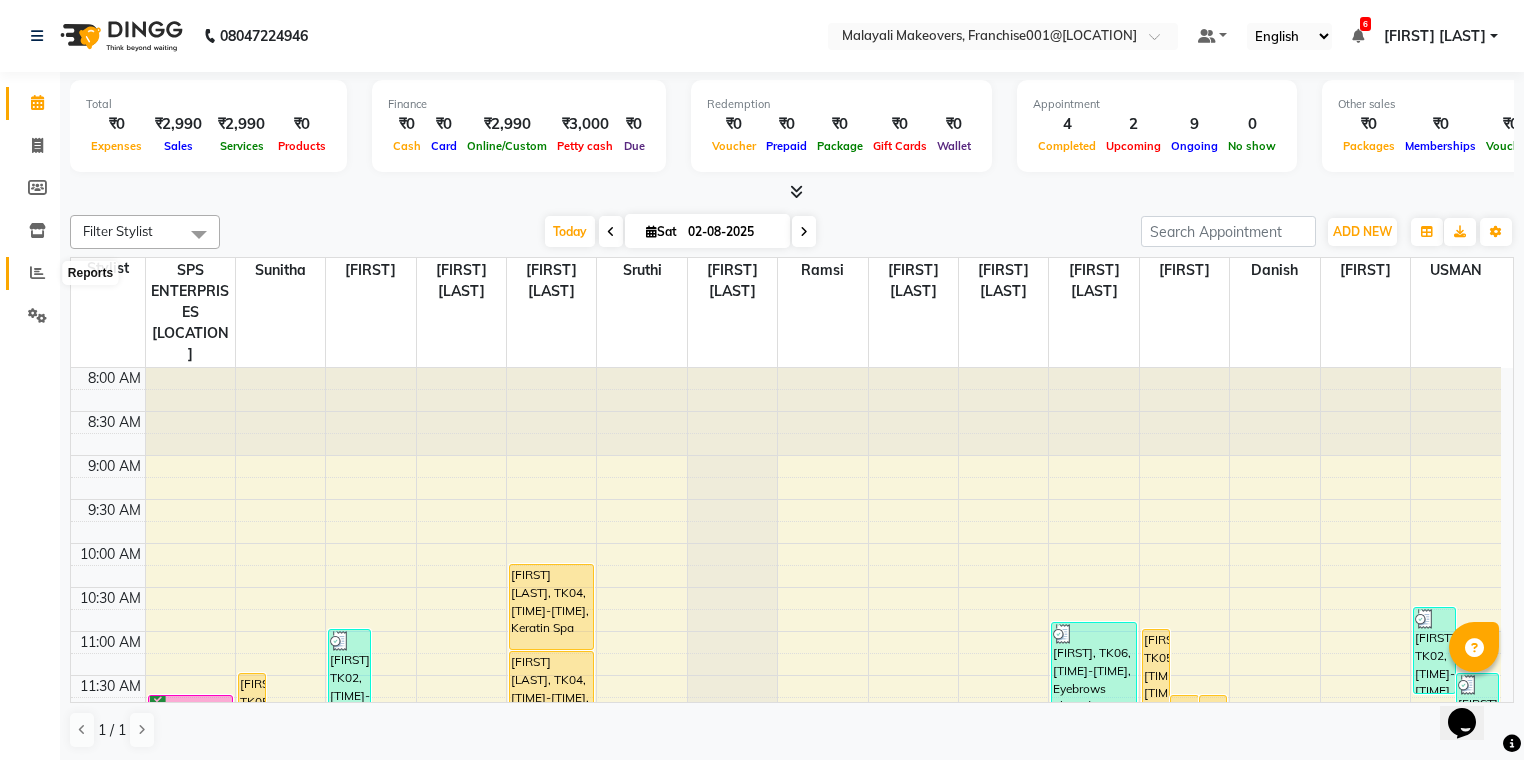 click 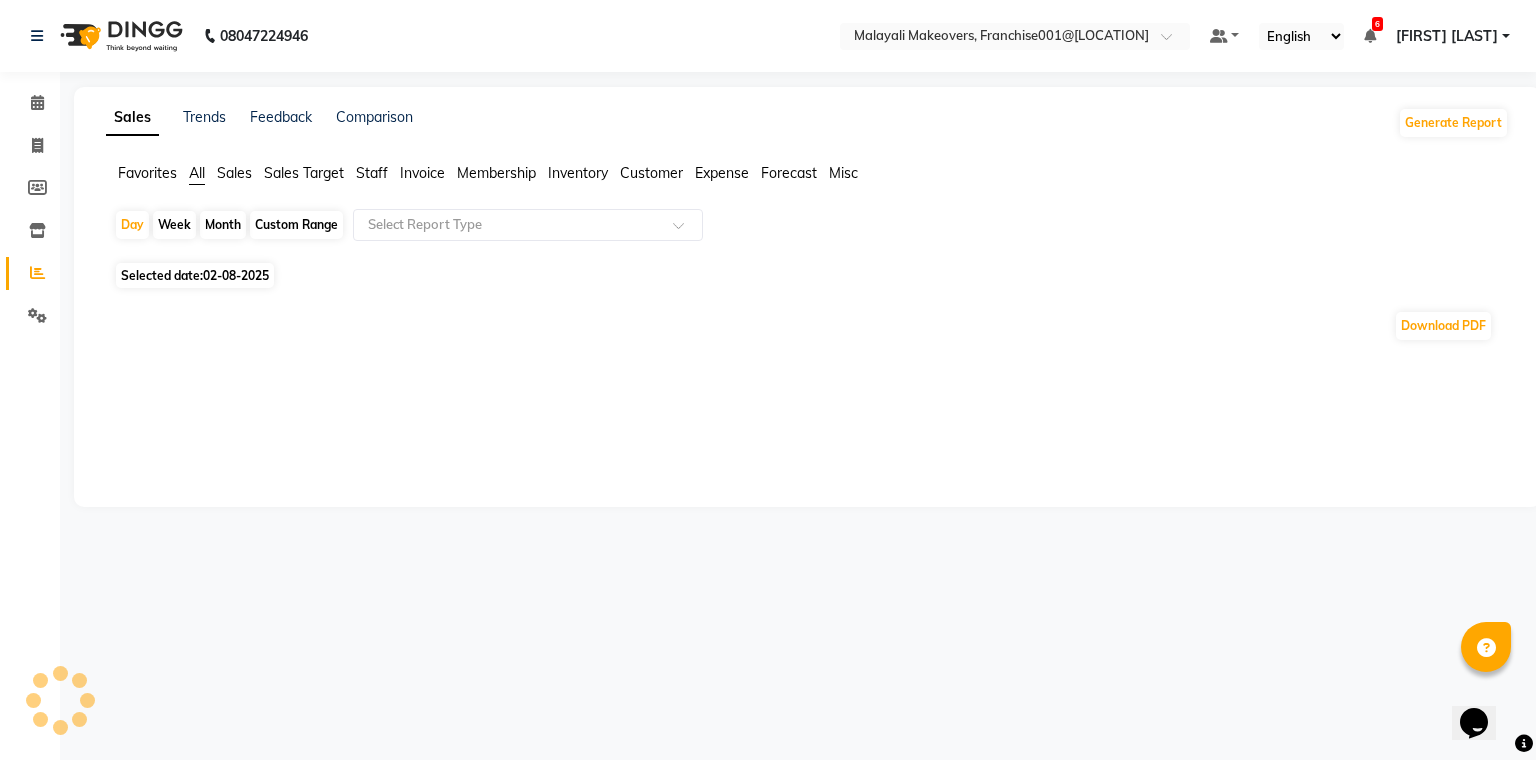 click on "Month" 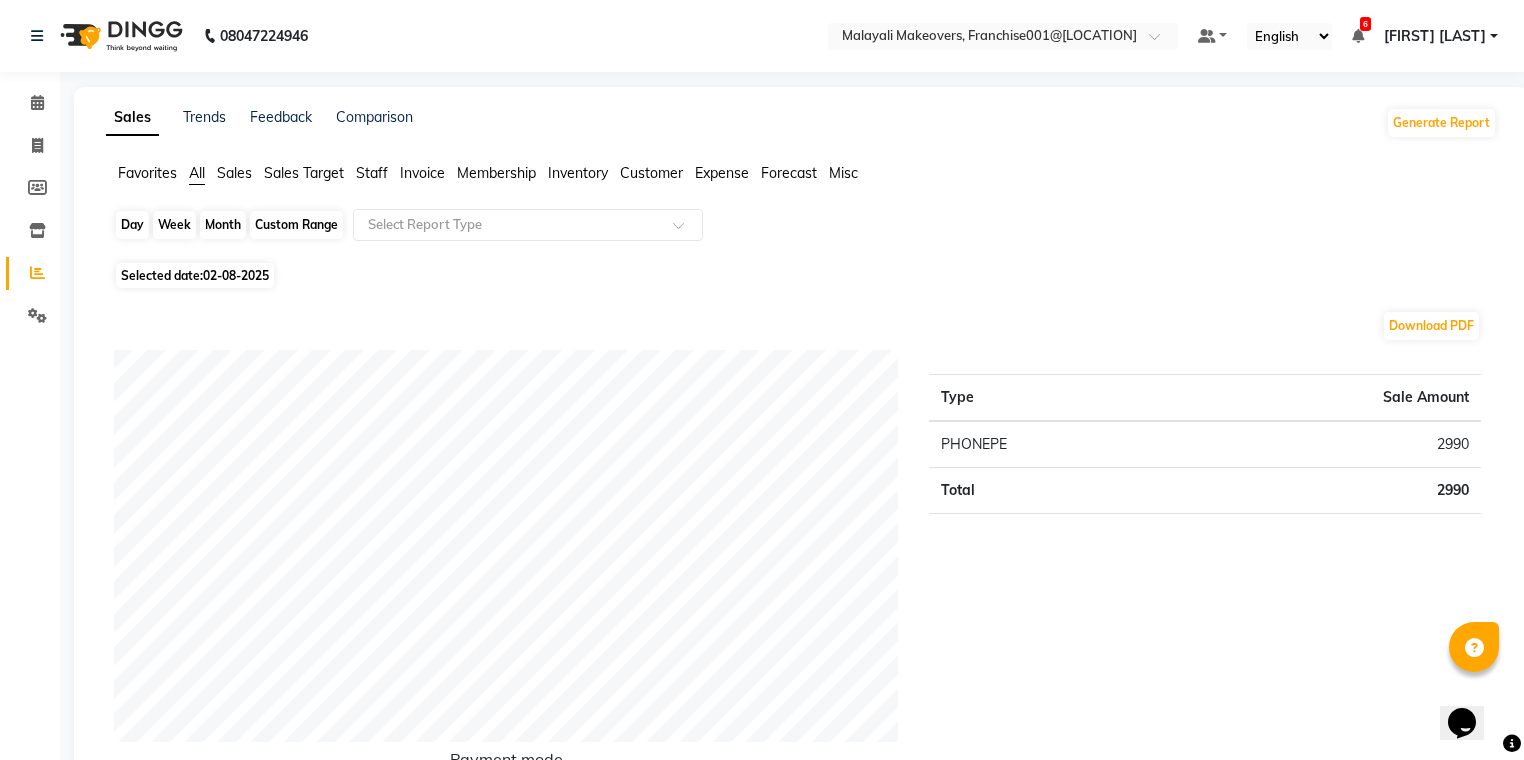 click on "Month" 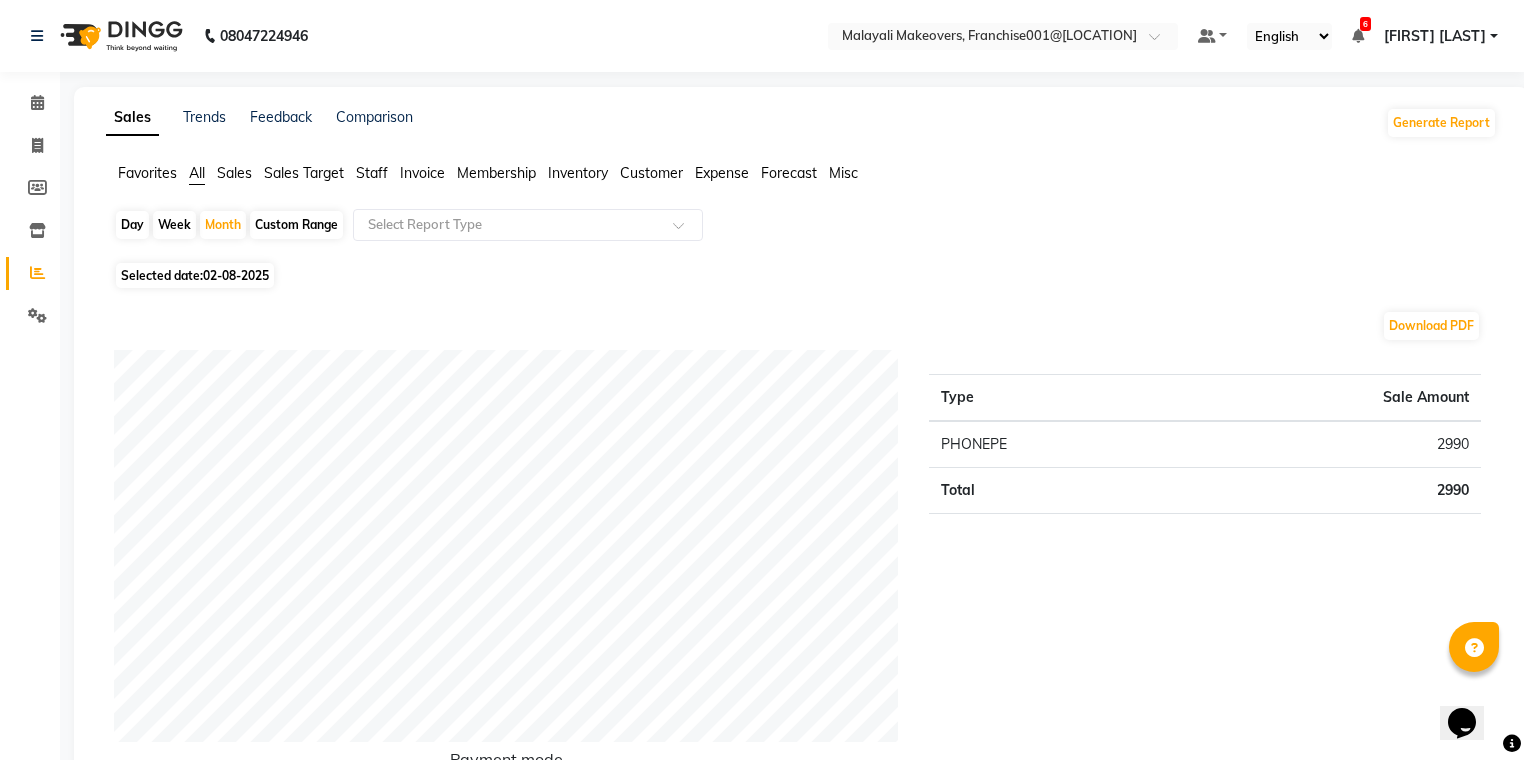 select on "8" 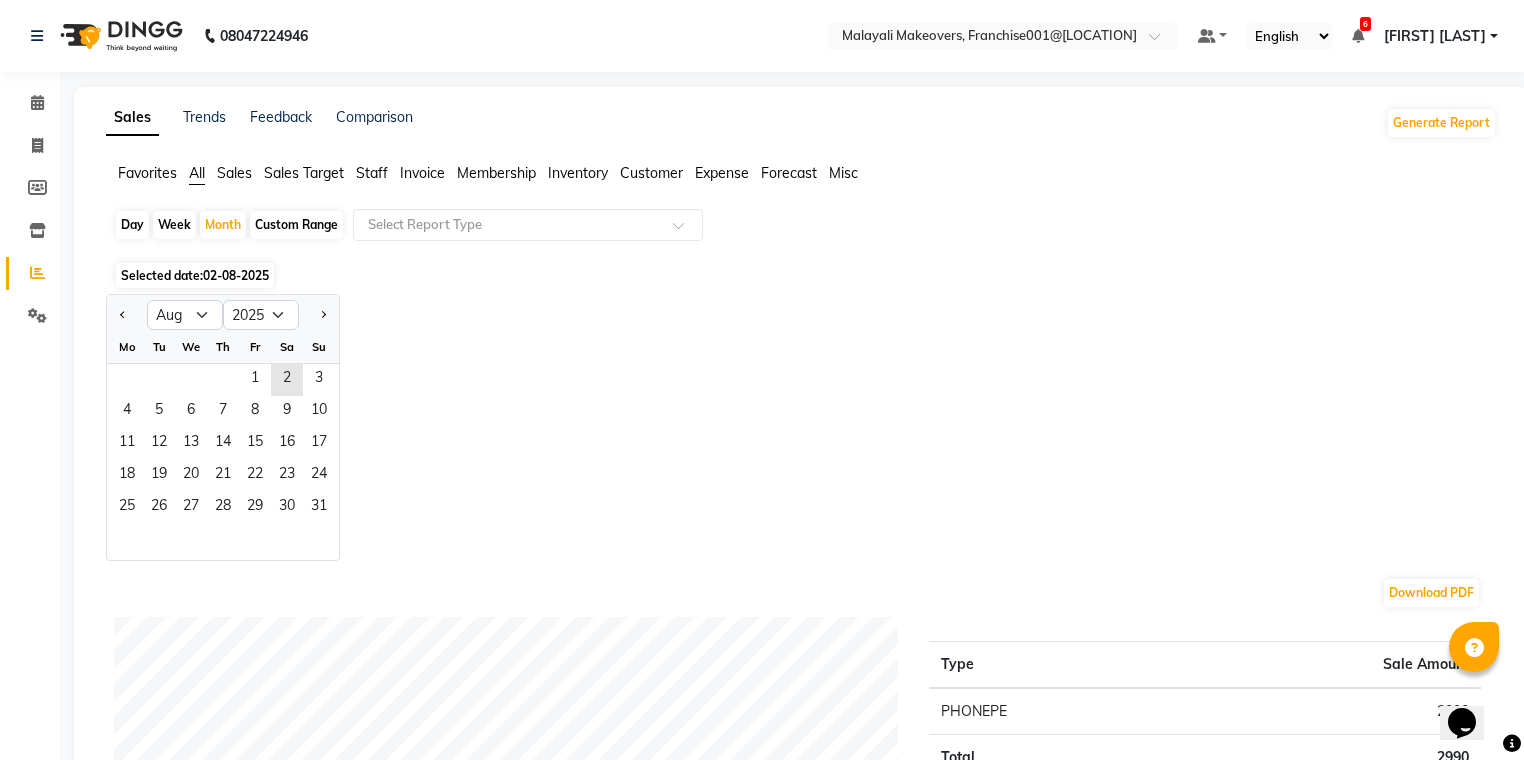 click 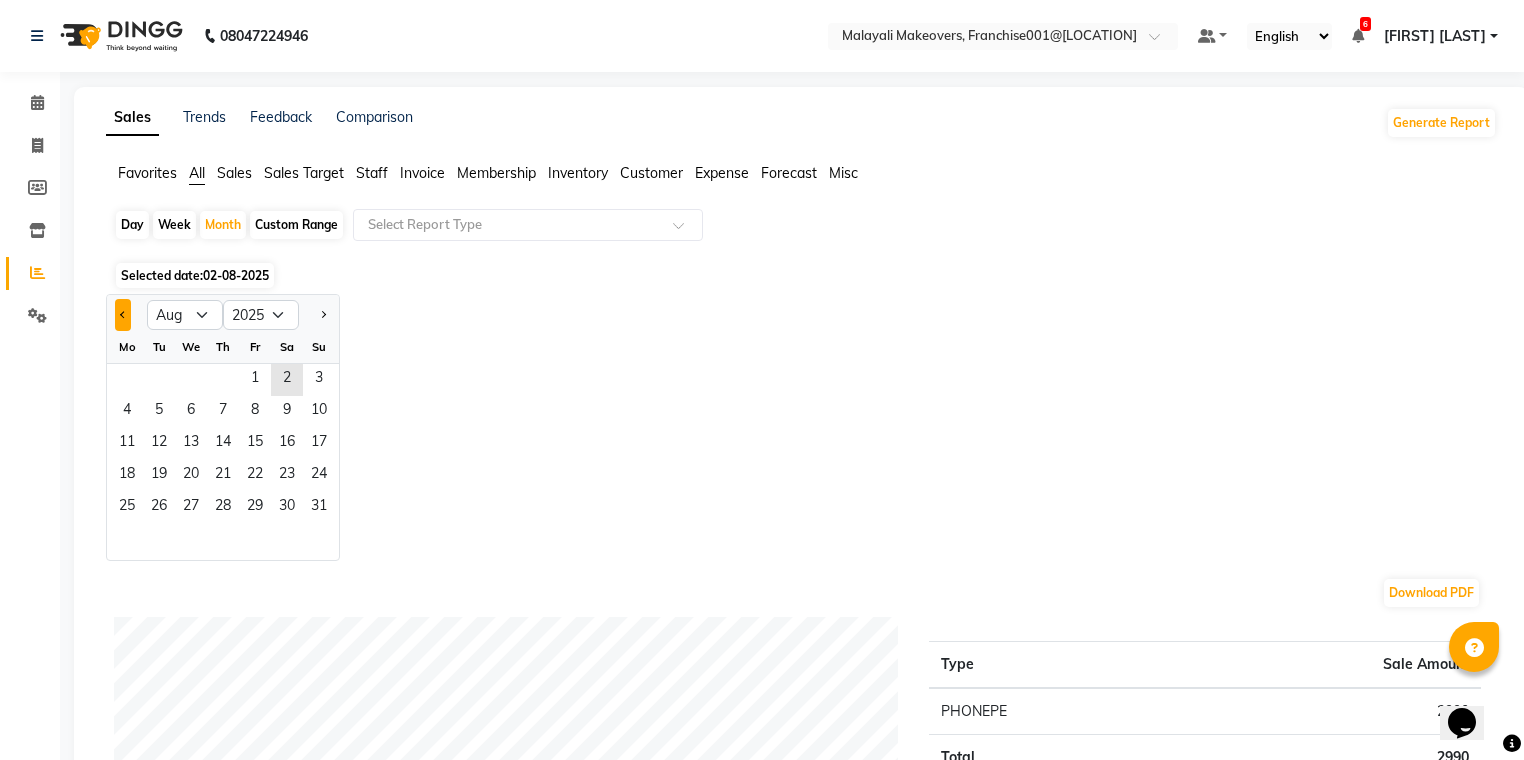 click 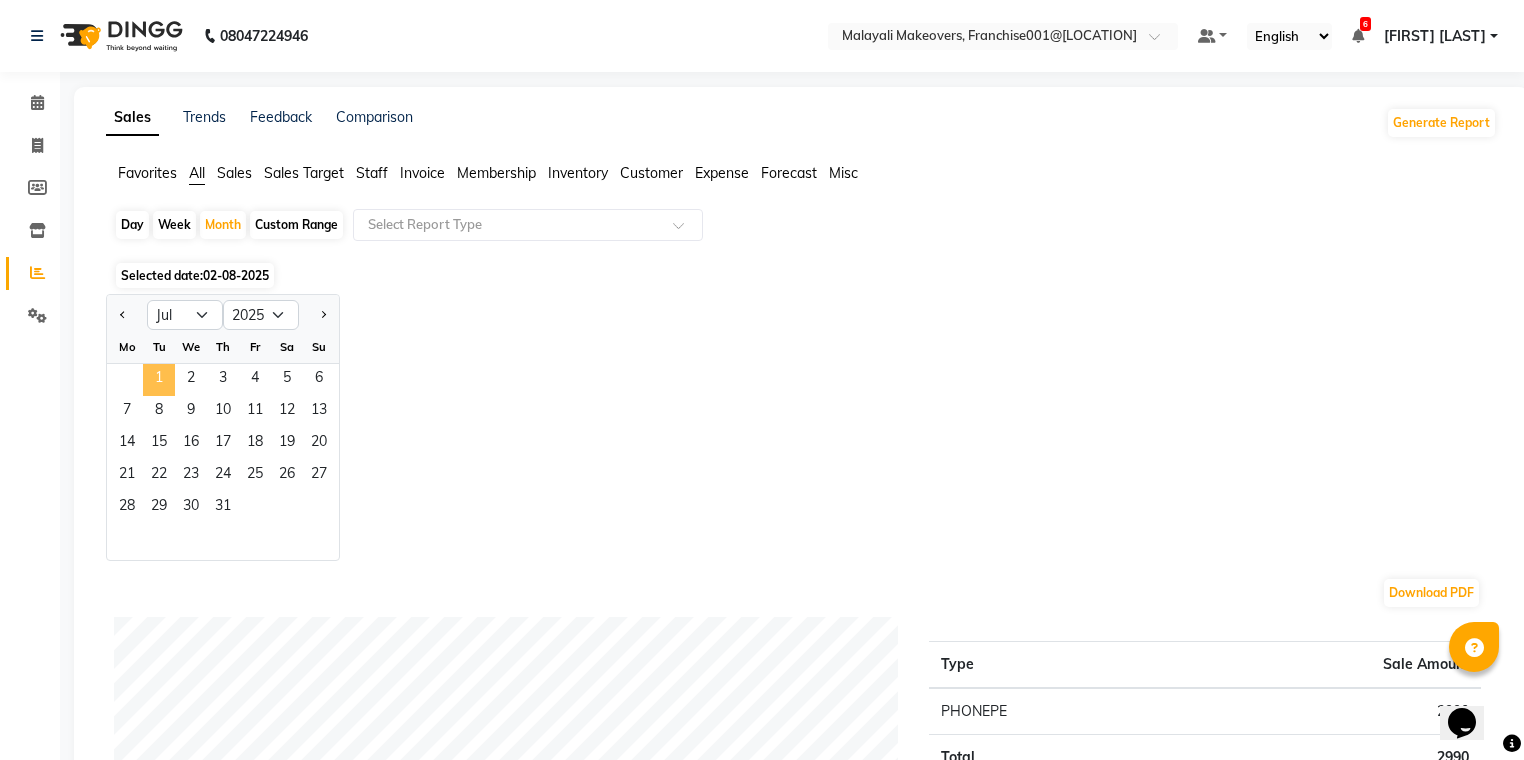 click on "1" 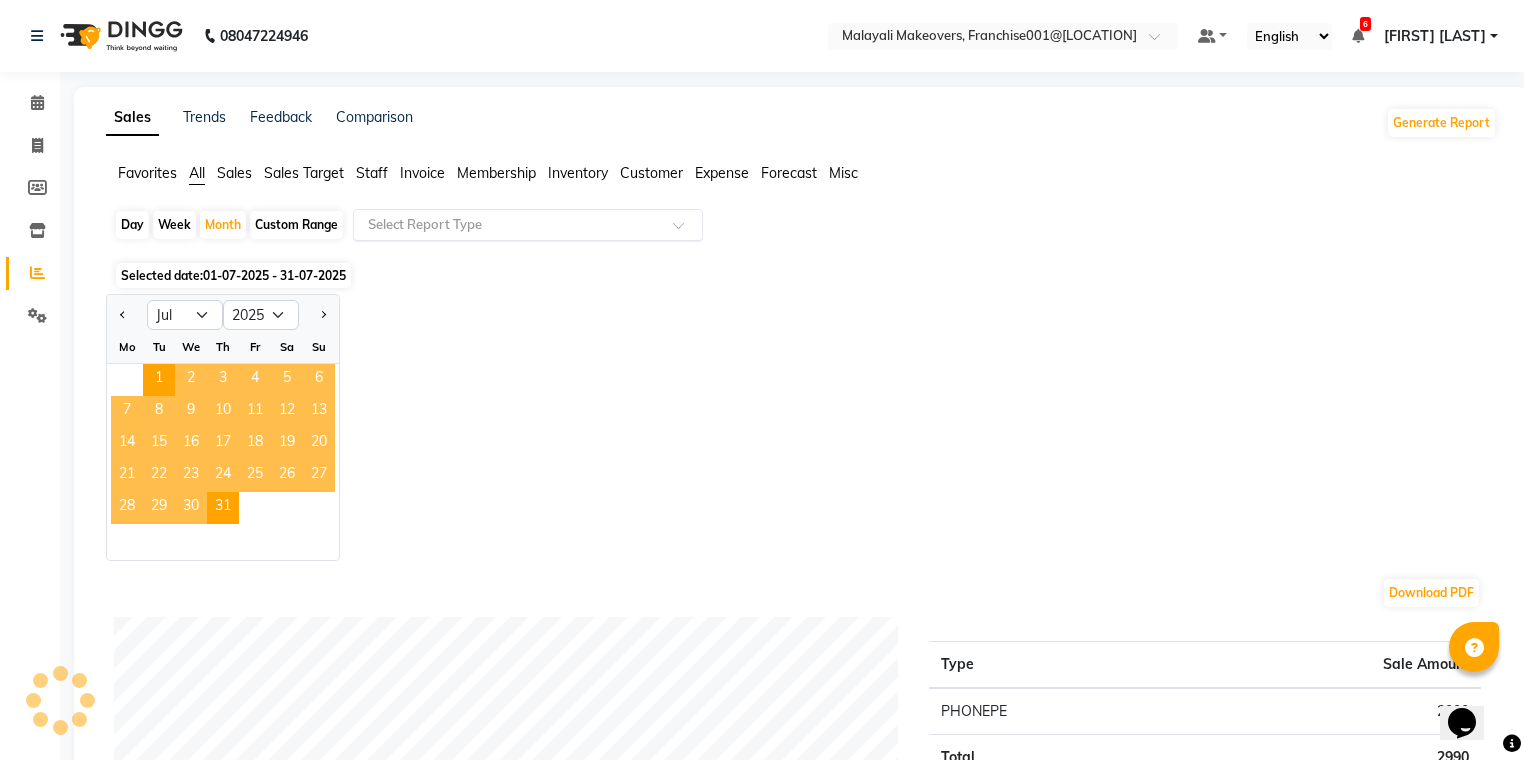 click 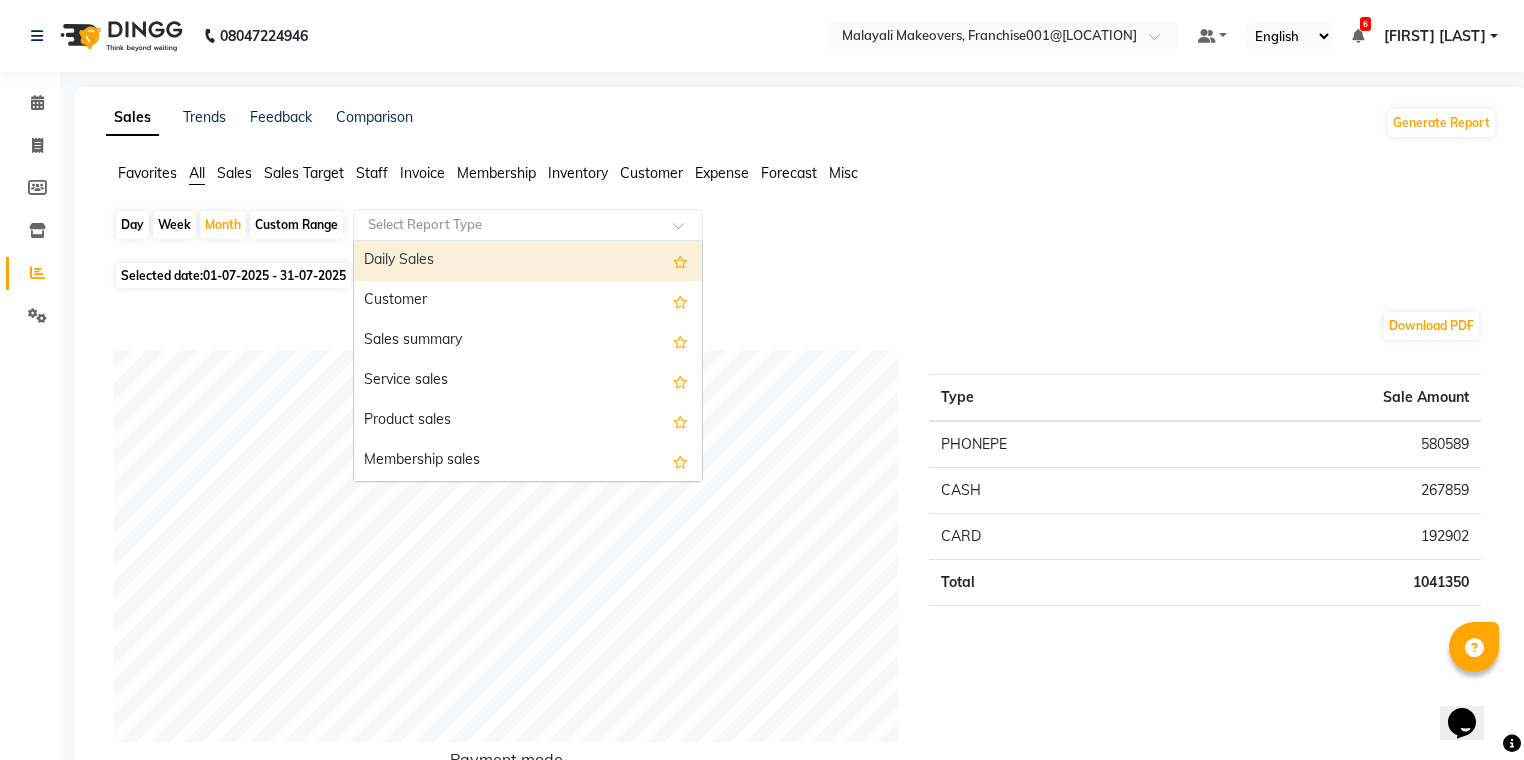 click on "Invoice" 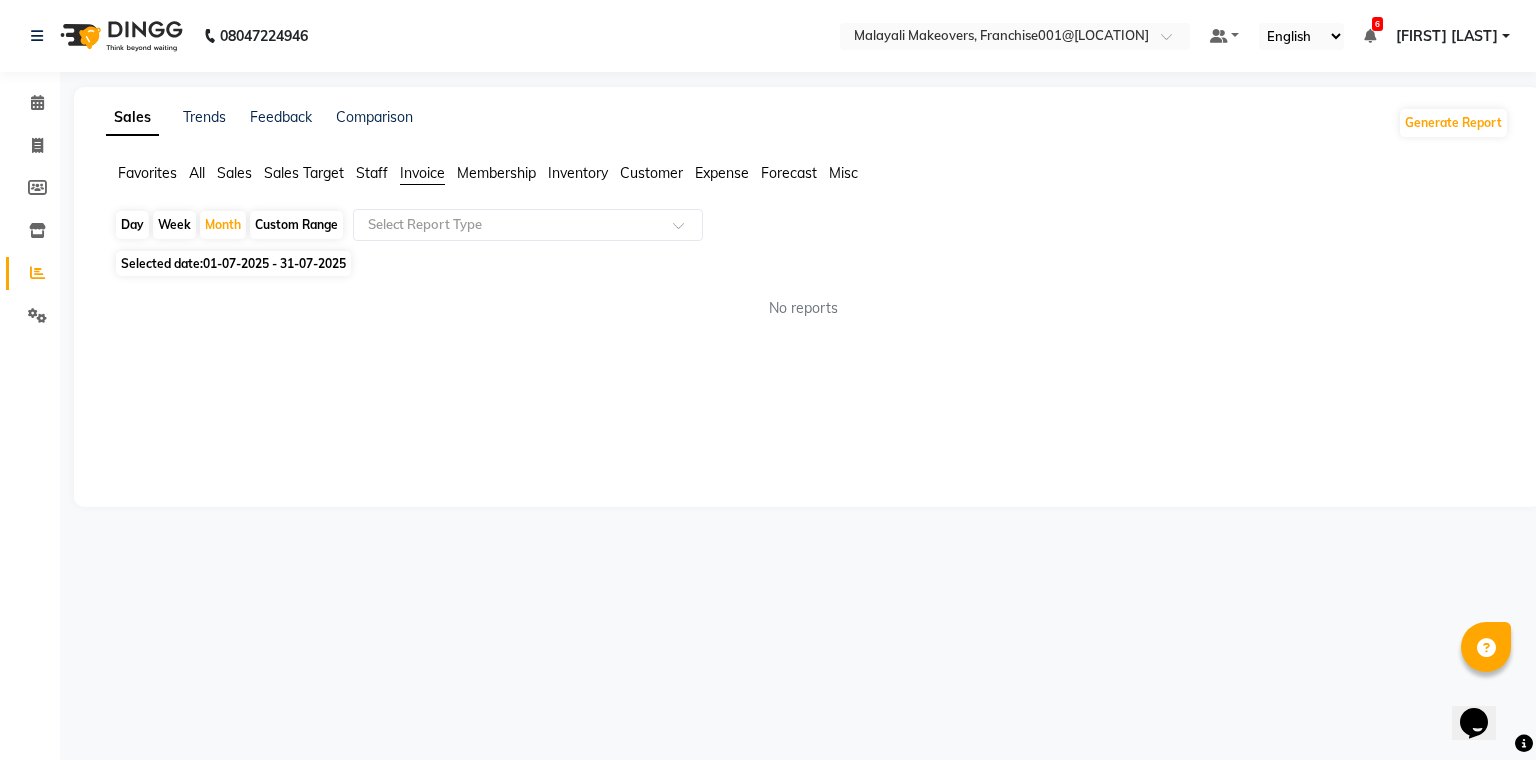 click on "Select Report Type" 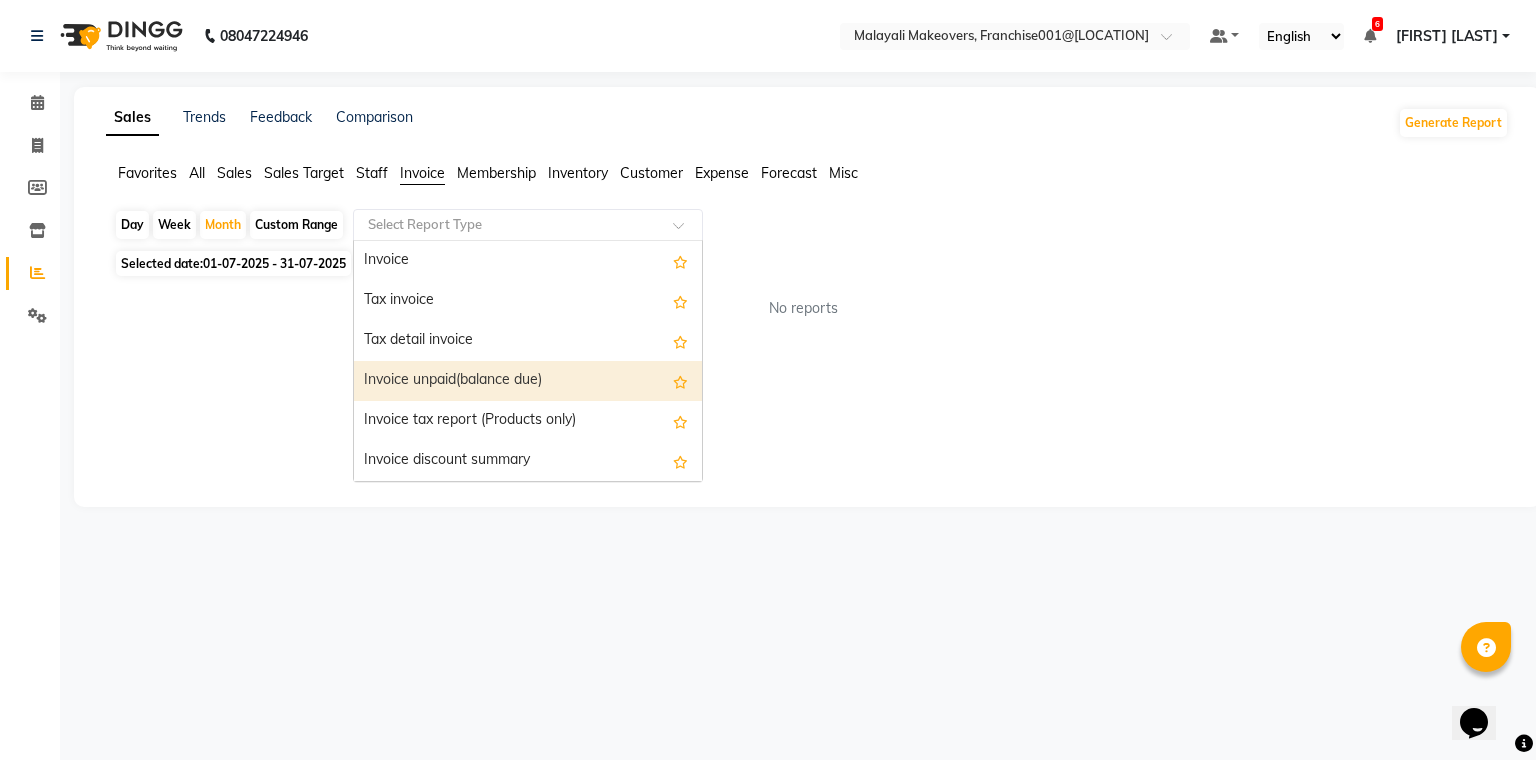 click on "Invoice unpaid(balance due)" at bounding box center [528, 381] 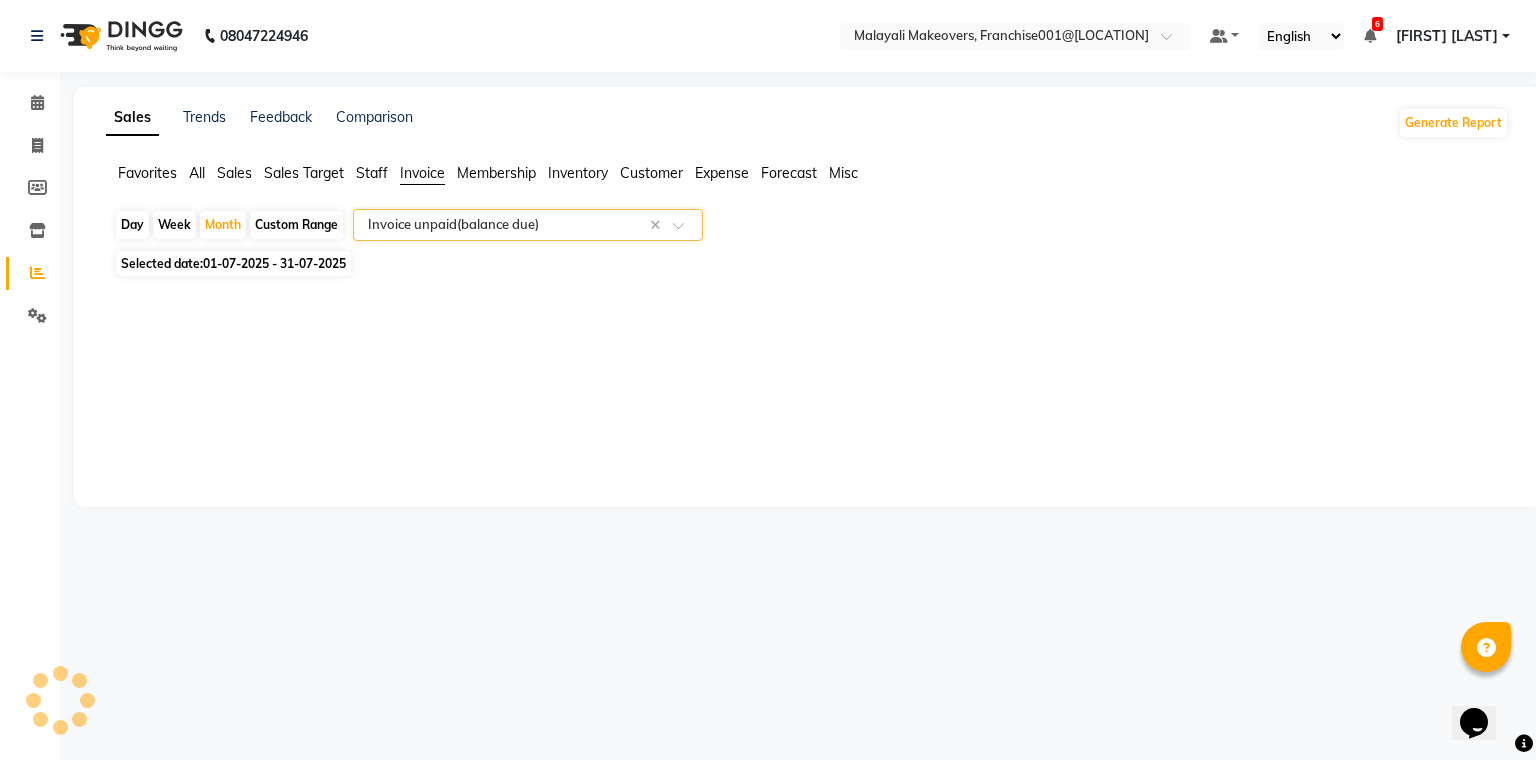 select on "full_report" 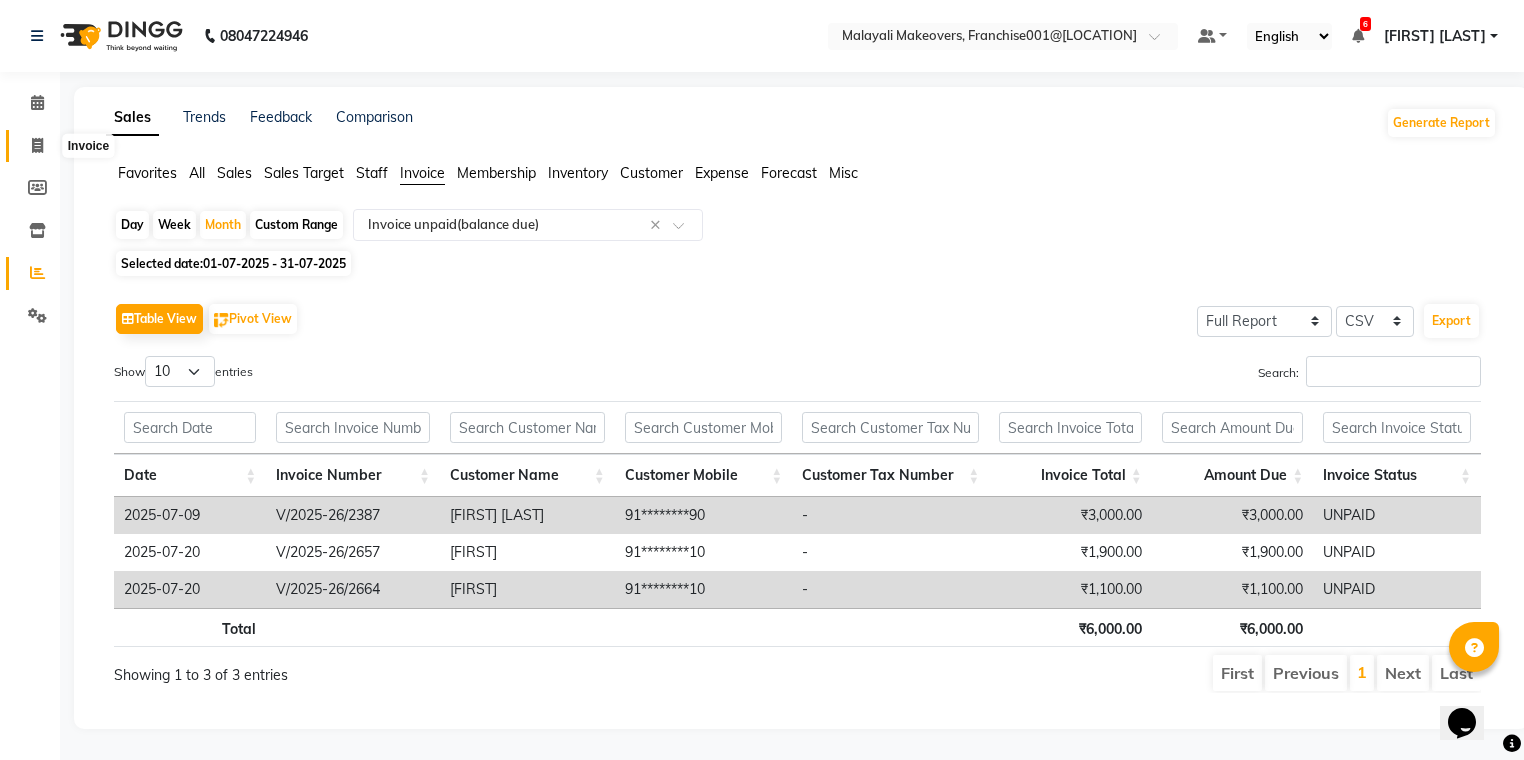 click 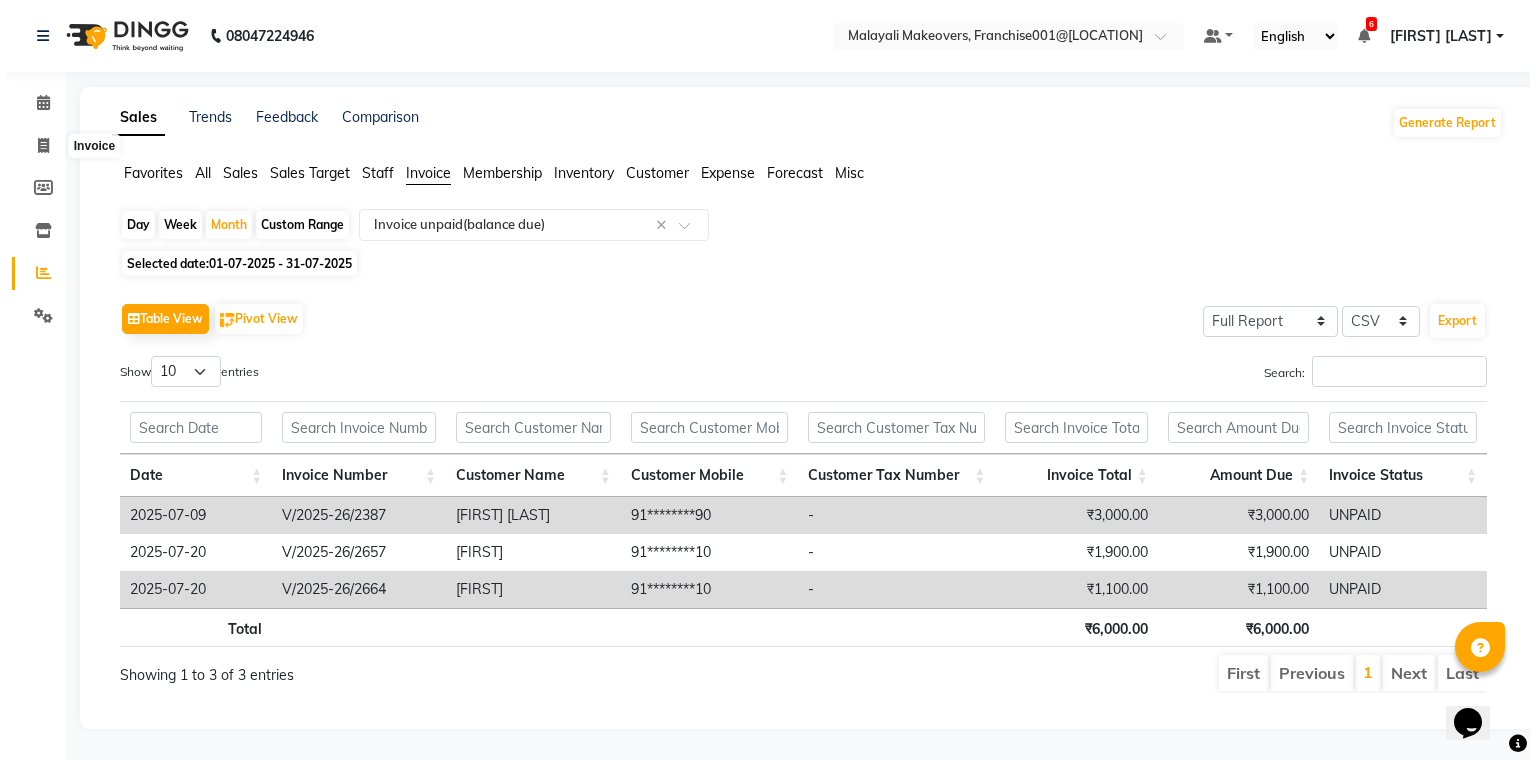 select on "service" 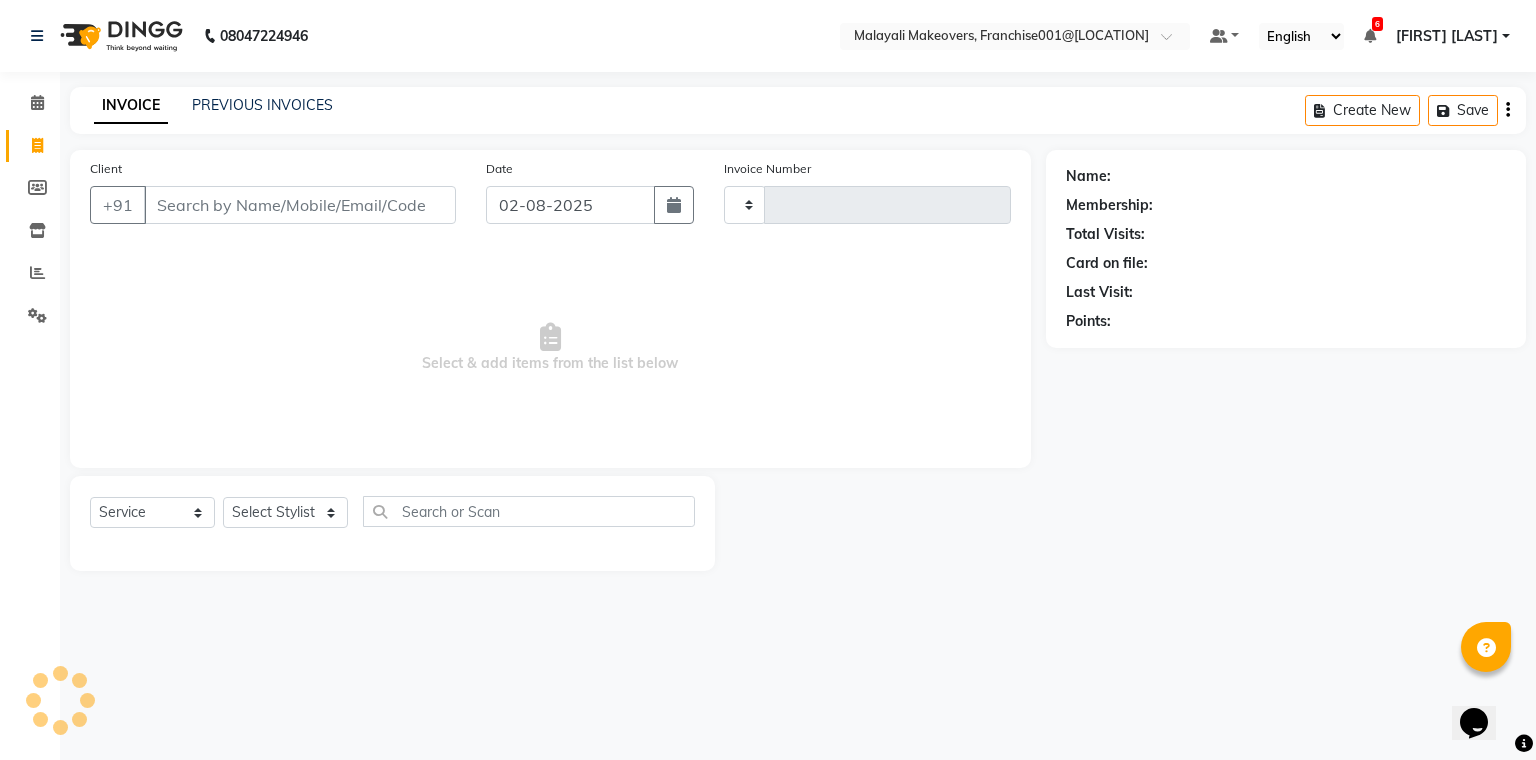 type on "2922" 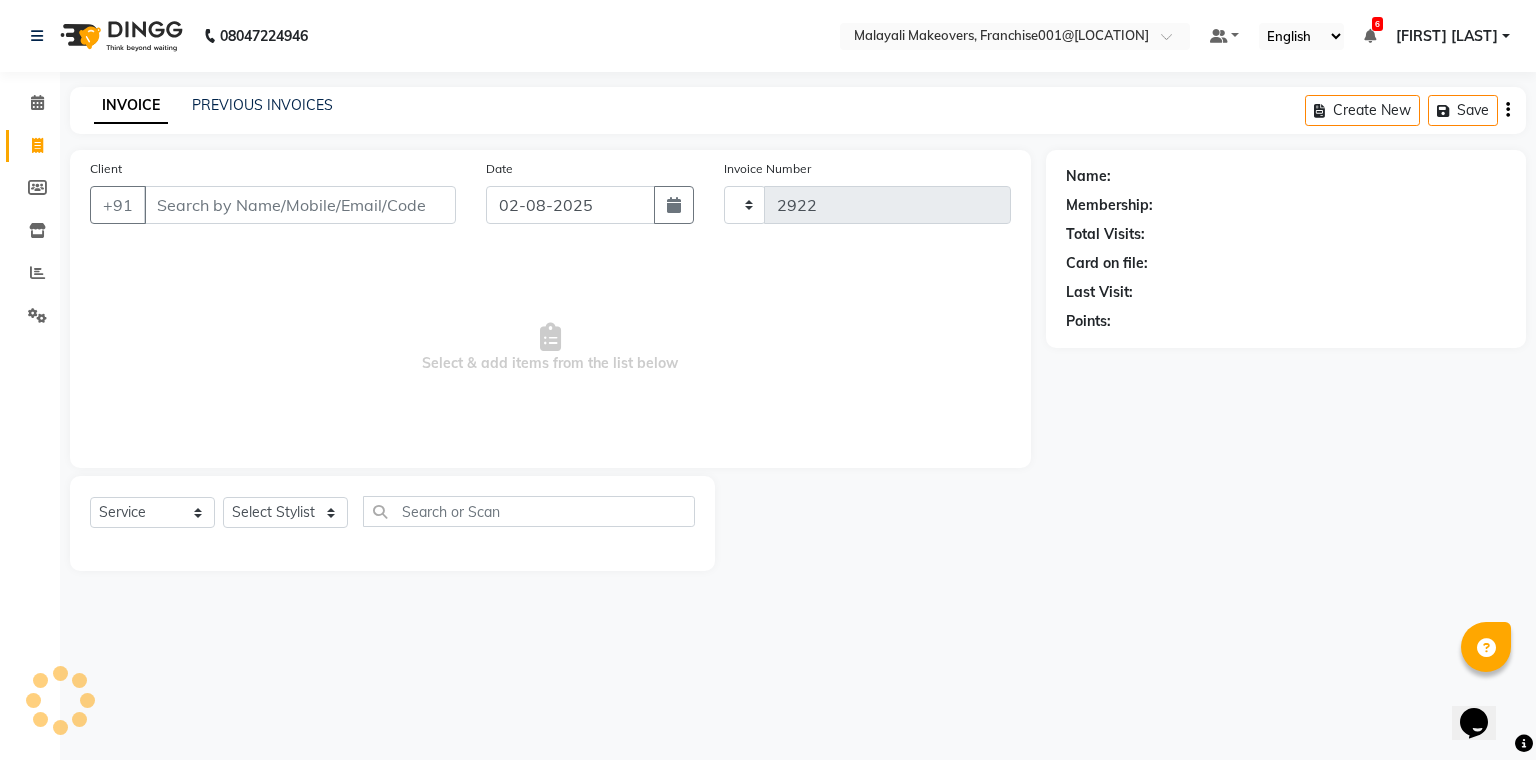 select on "6338" 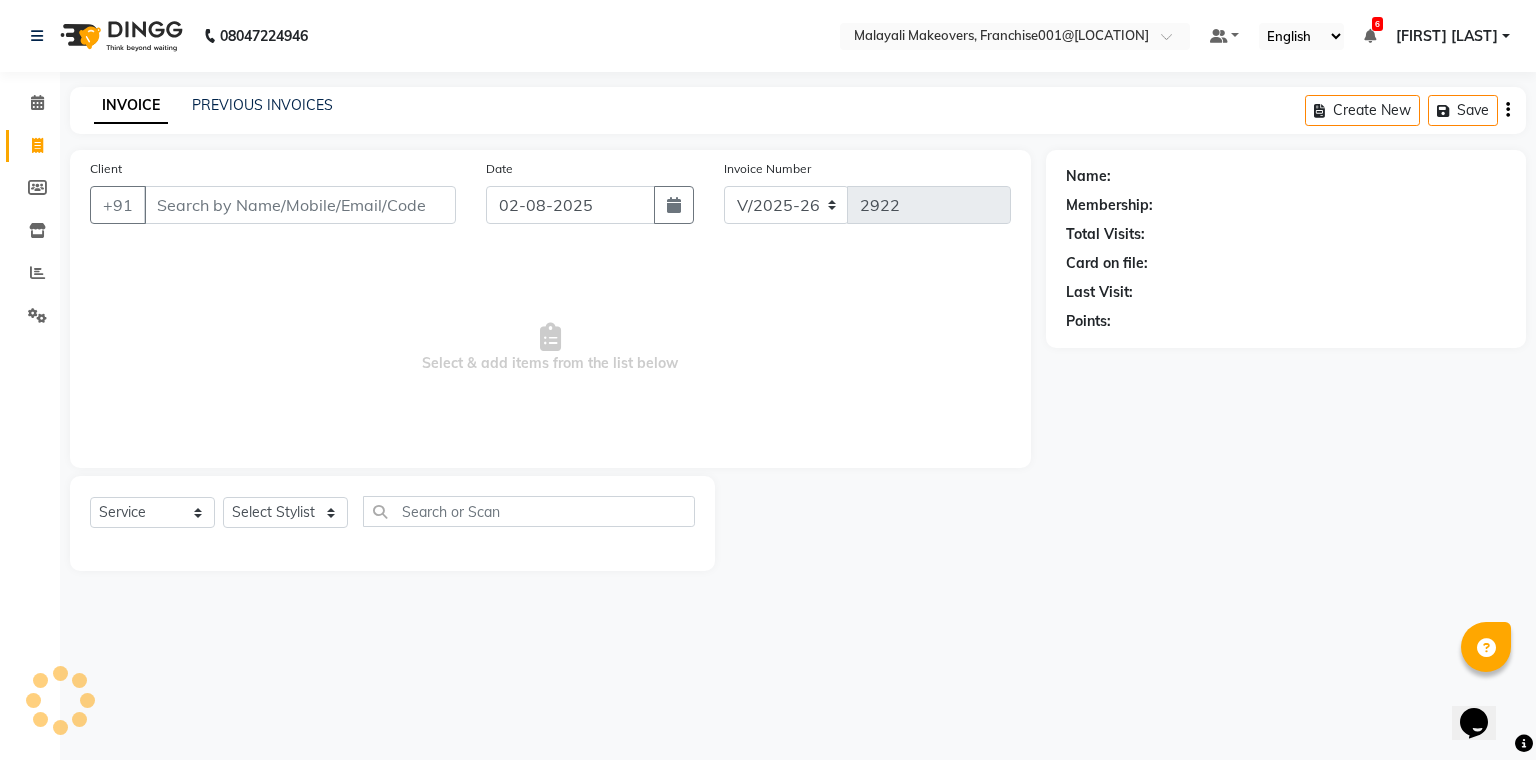 click on "INVOICE PREVIOUS INVOICES Create New   Save" 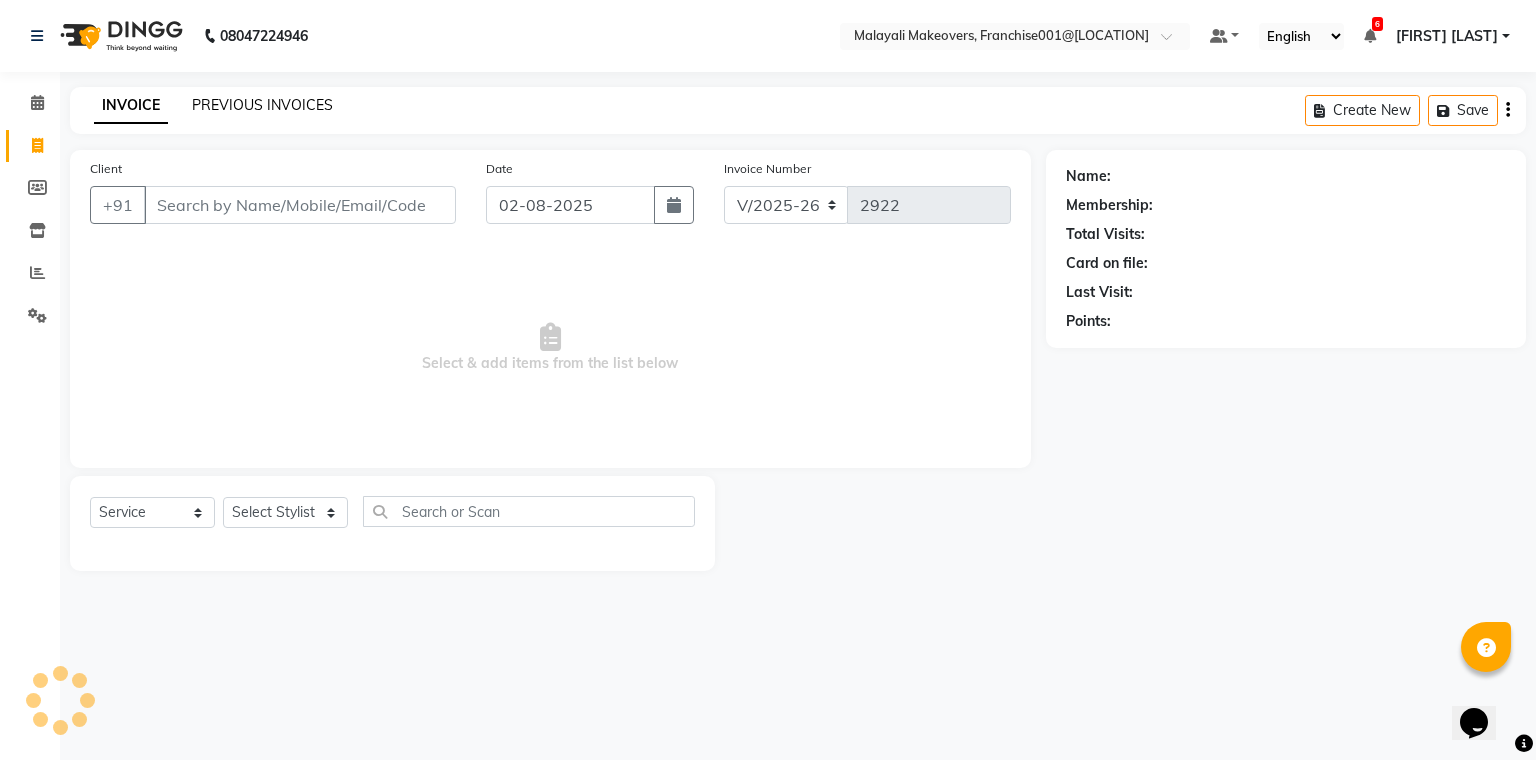 drag, startPoint x: 307, startPoint y: 92, endPoint x: 301, endPoint y: 105, distance: 14.3178215 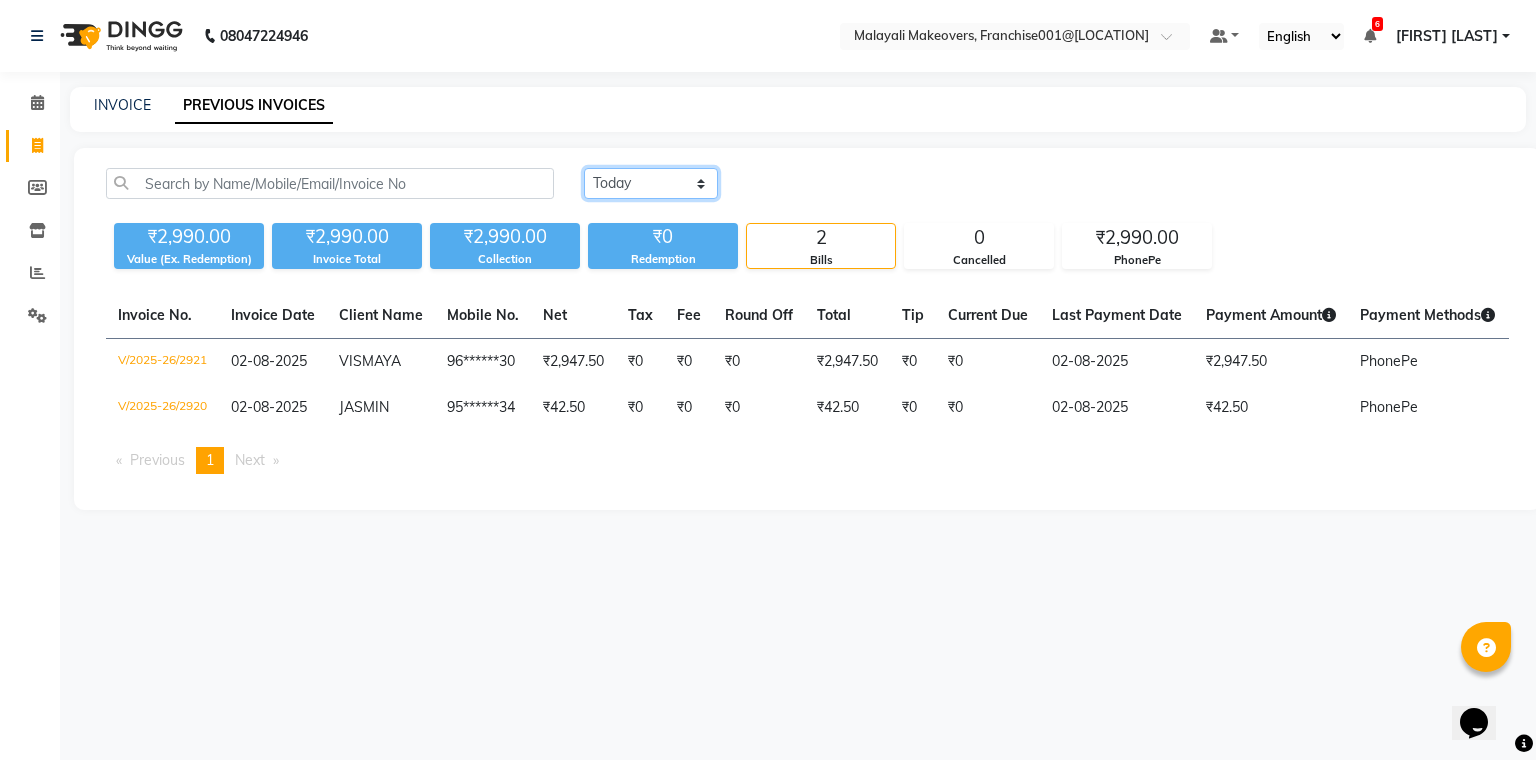 drag, startPoint x: 634, startPoint y: 178, endPoint x: 630, endPoint y: 193, distance: 15.524175 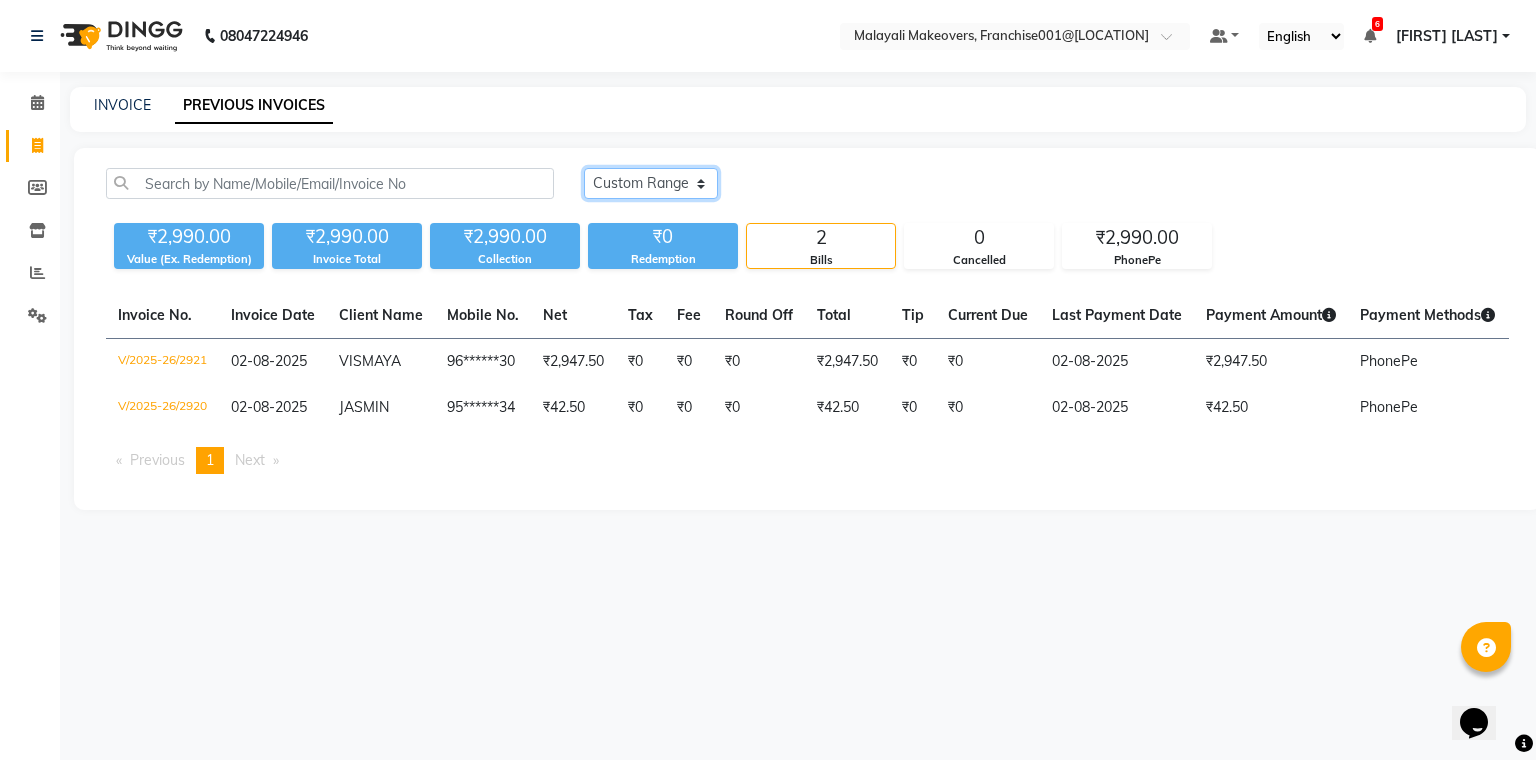 click on "Today Yesterday Custom Range" 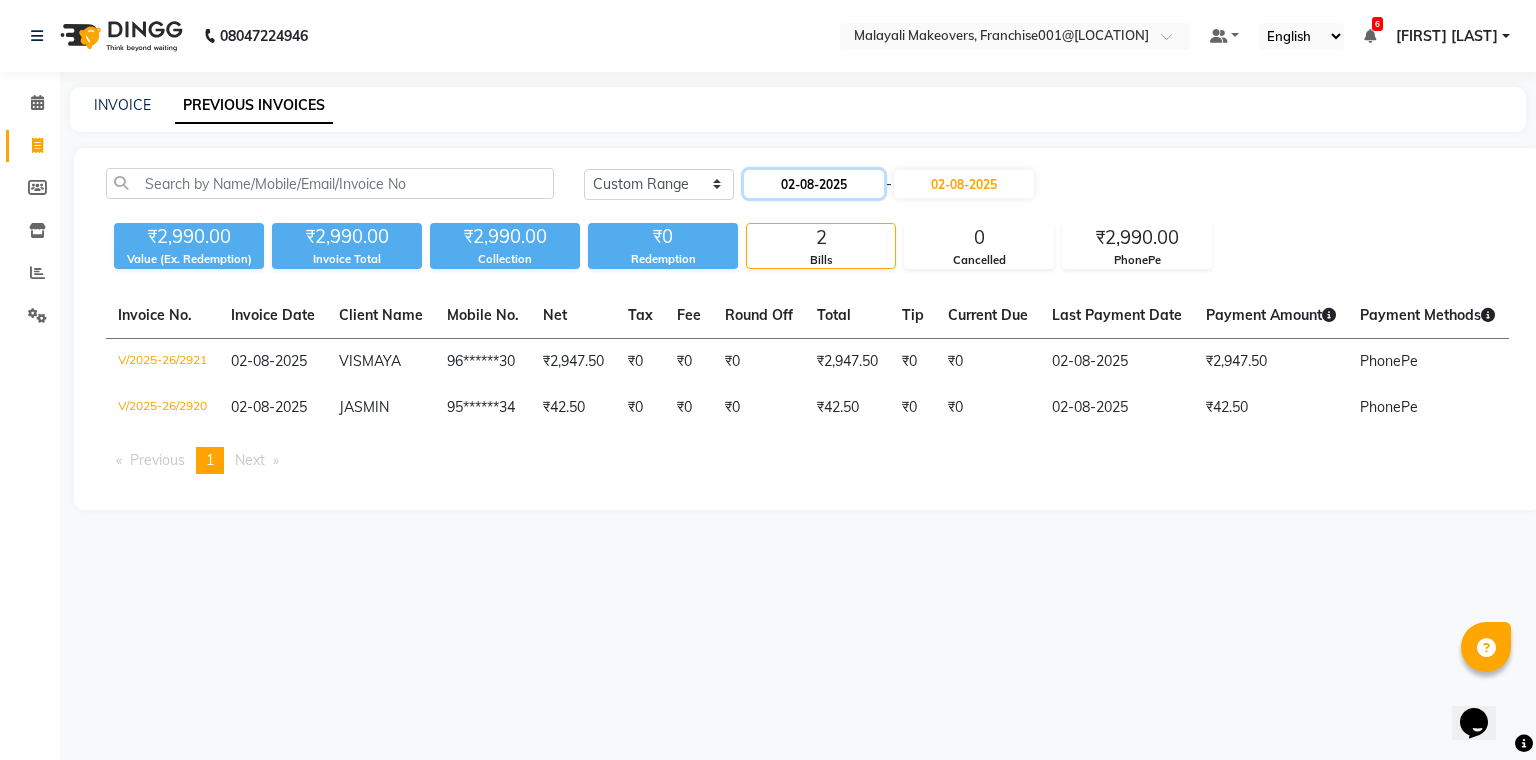 click on "02-08-2025" 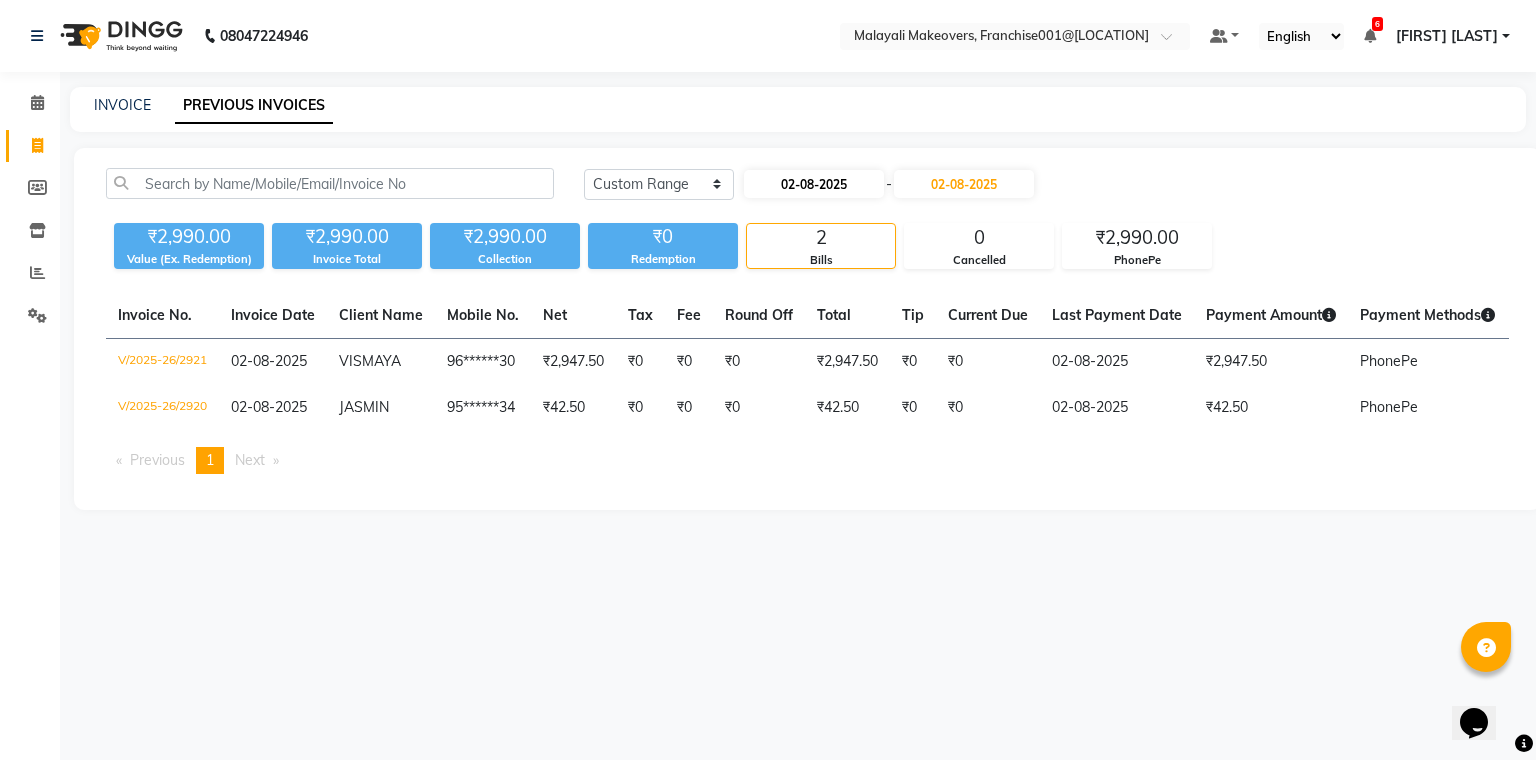 select on "8" 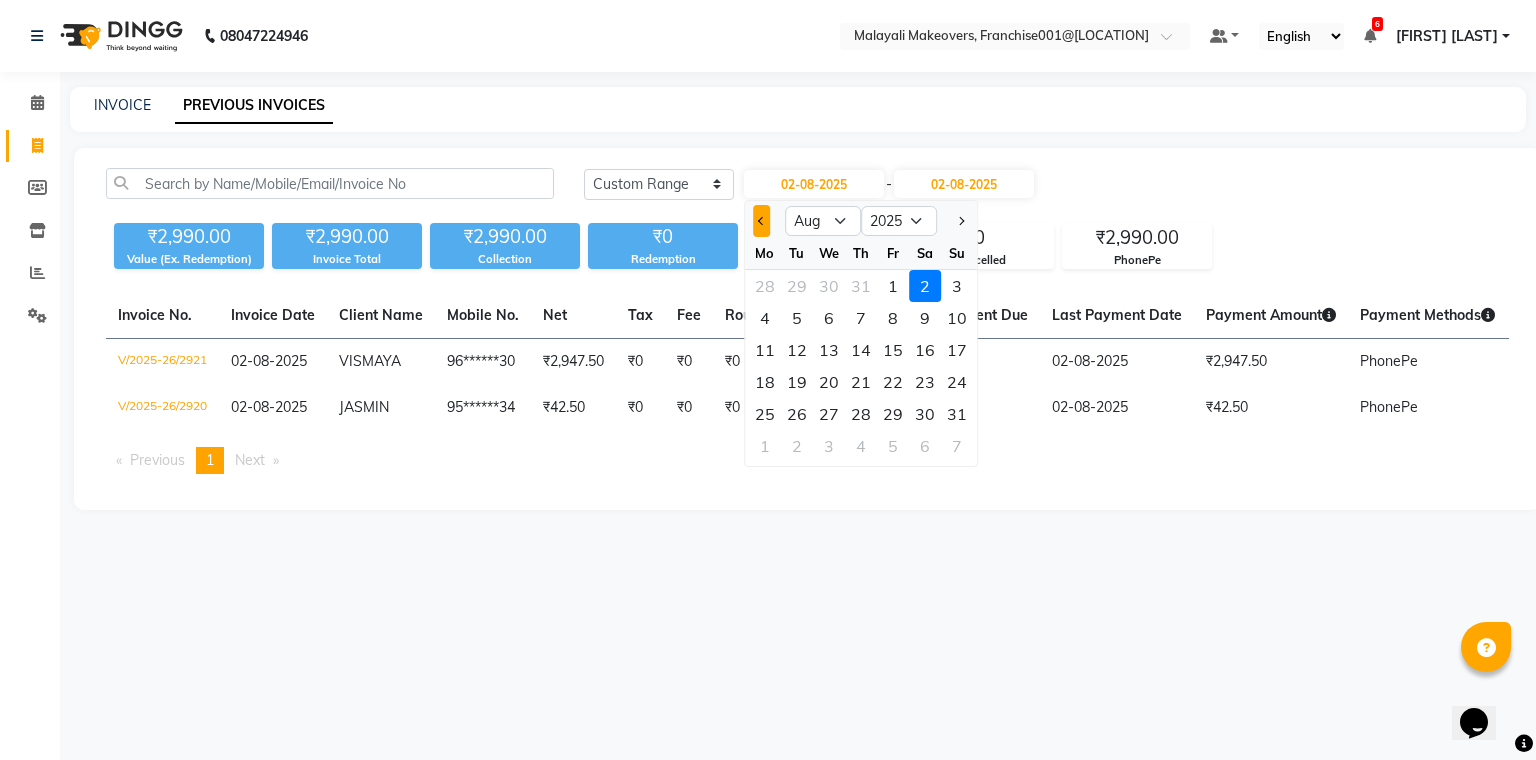 click 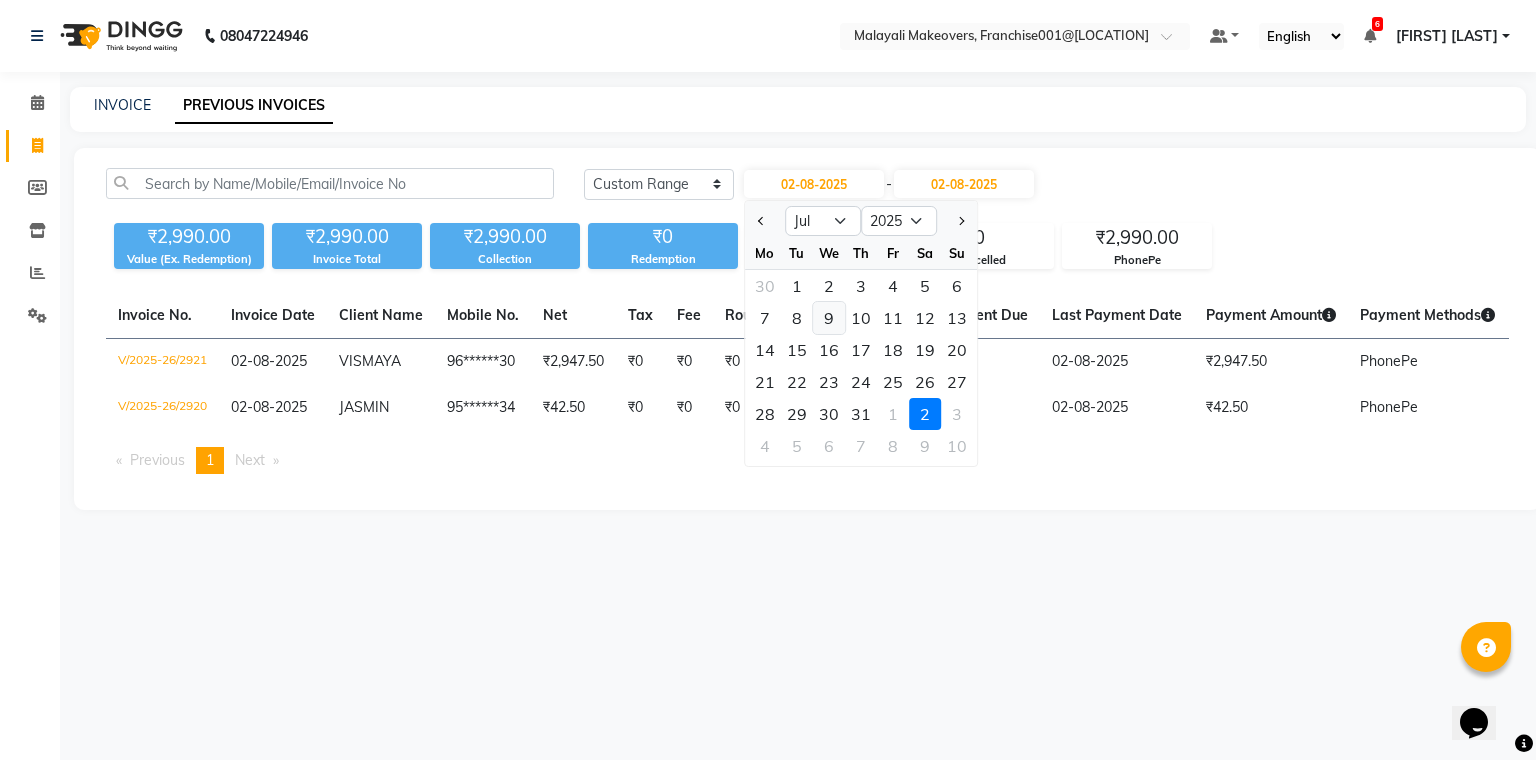 click on "9" 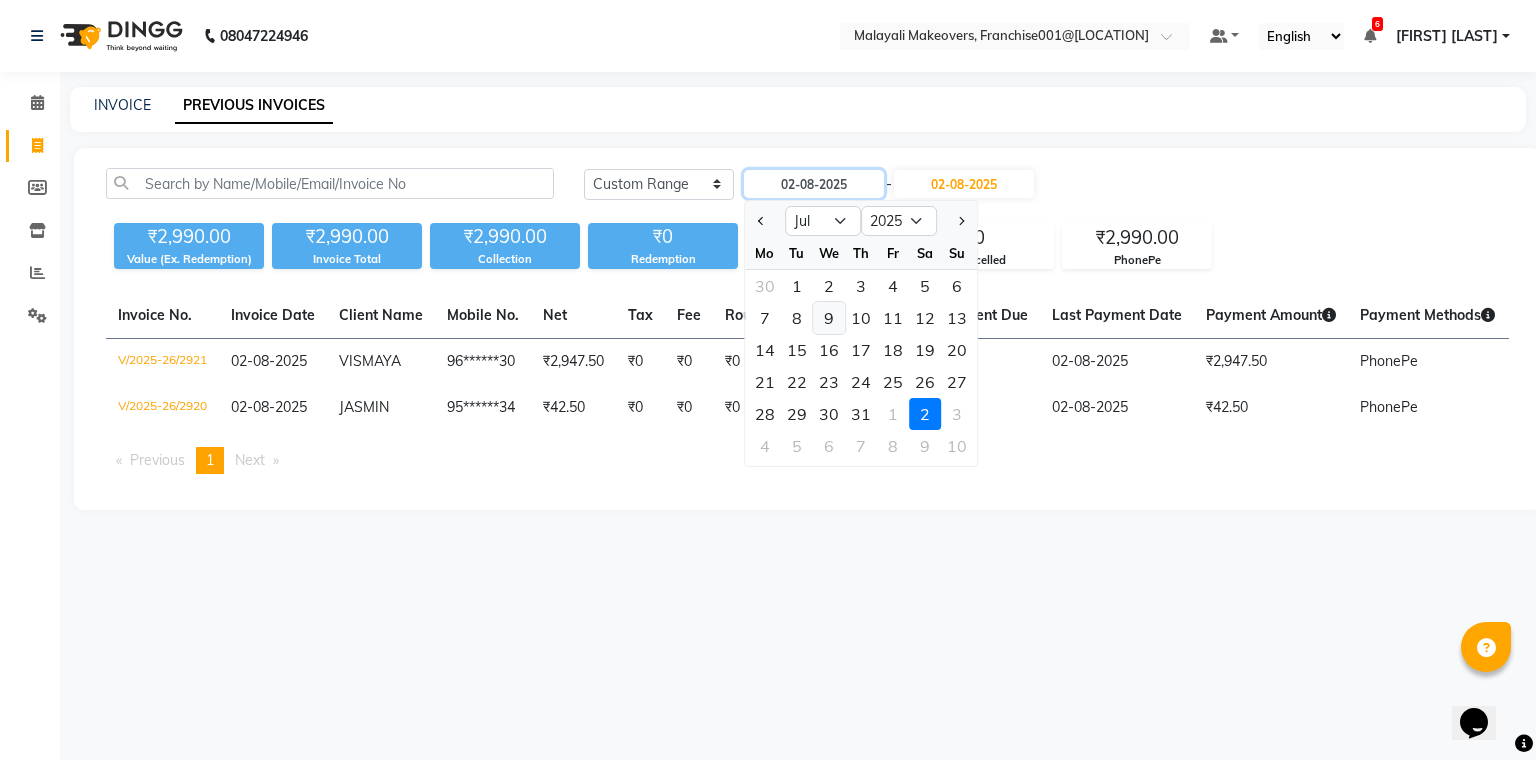 type on "09-07-2025" 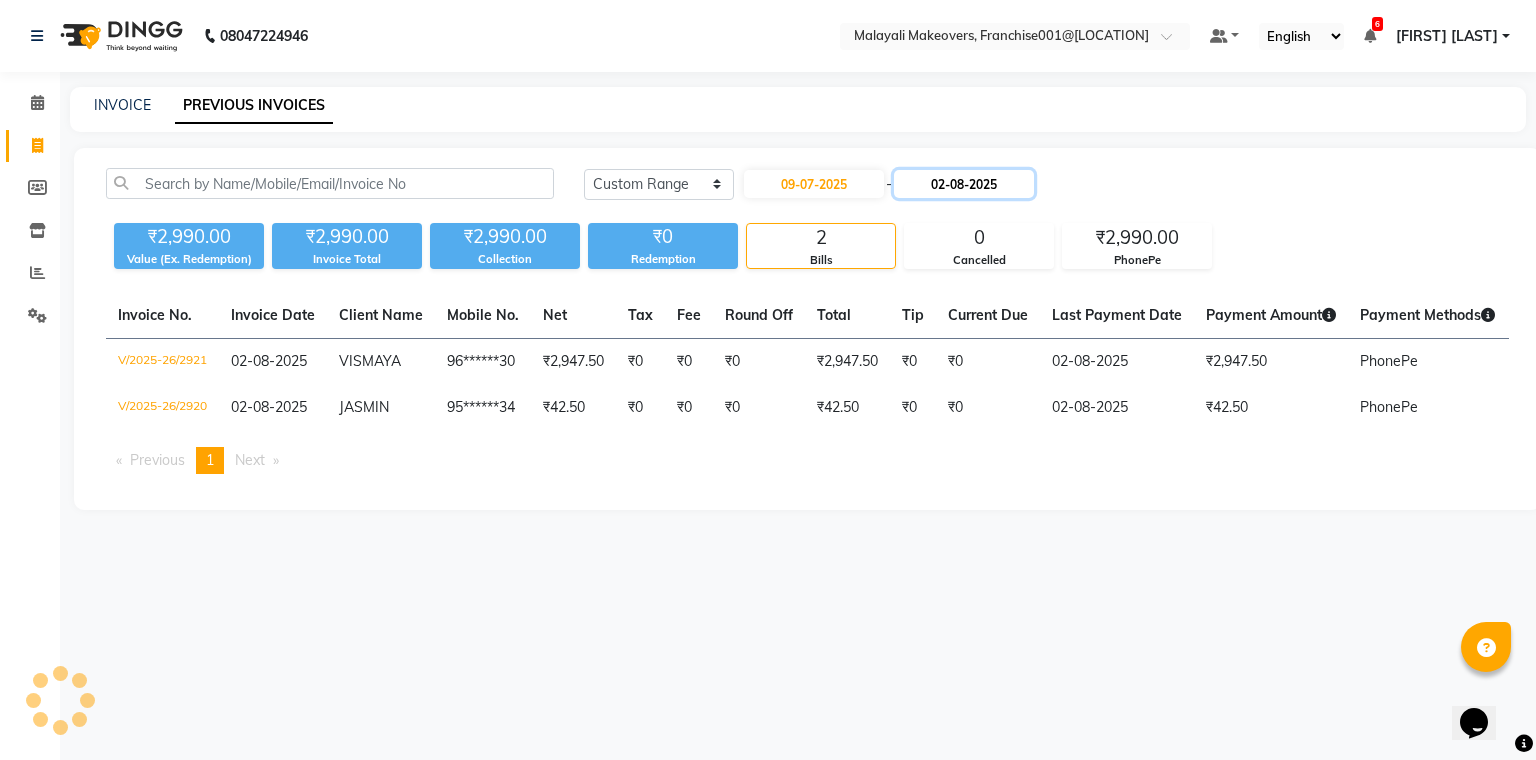 click on "02-08-2025" 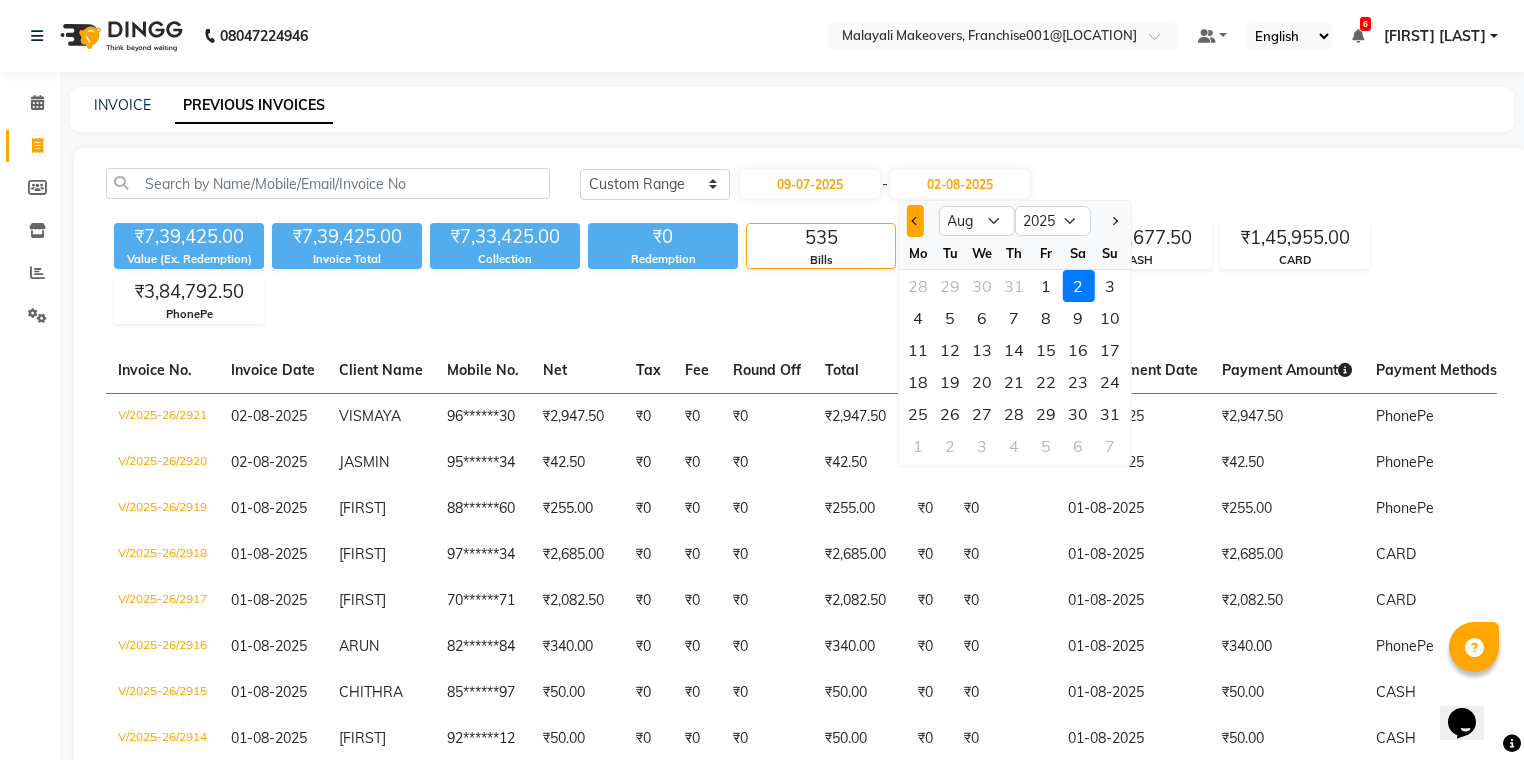 click 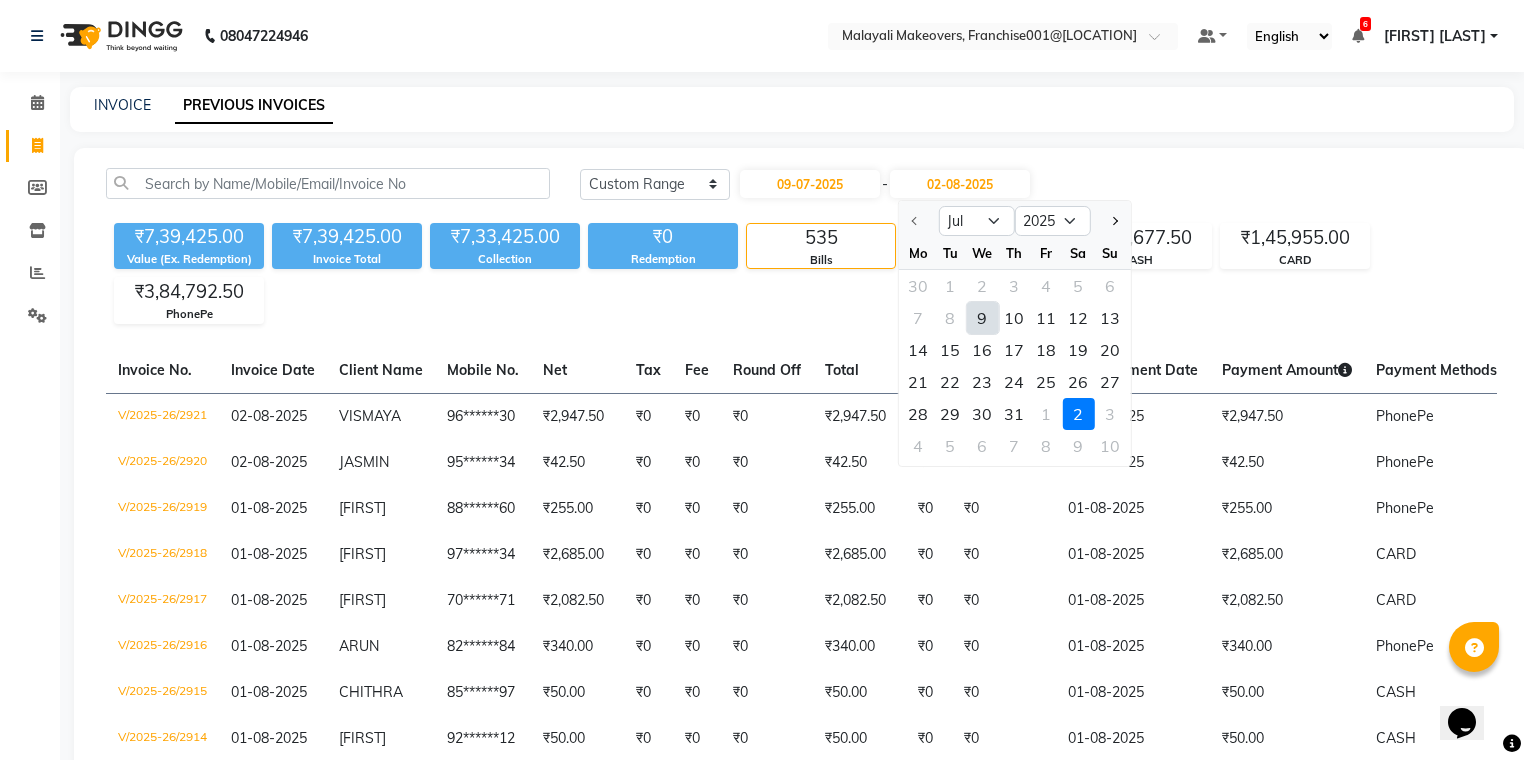 click on "9" 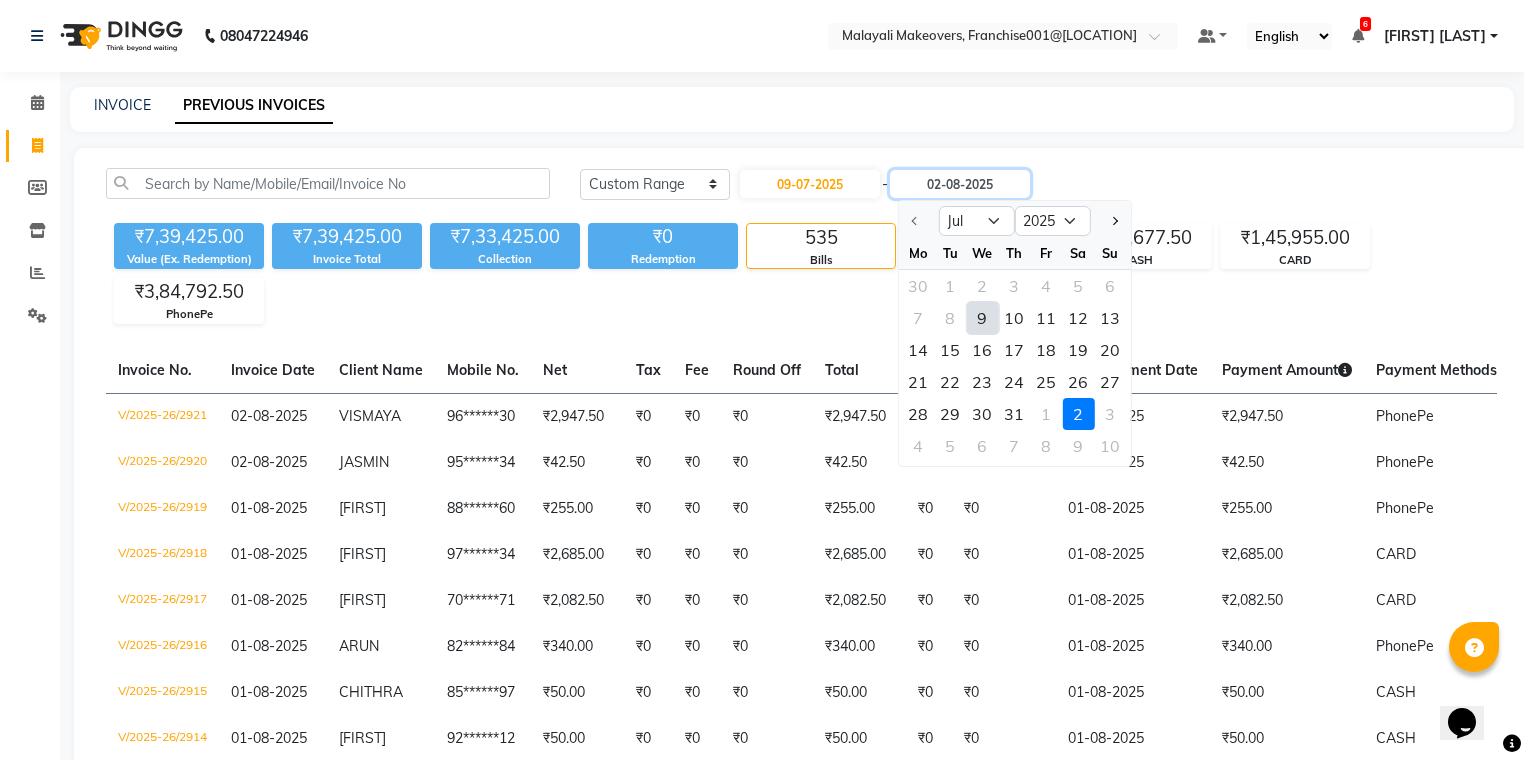 type on "09-07-2025" 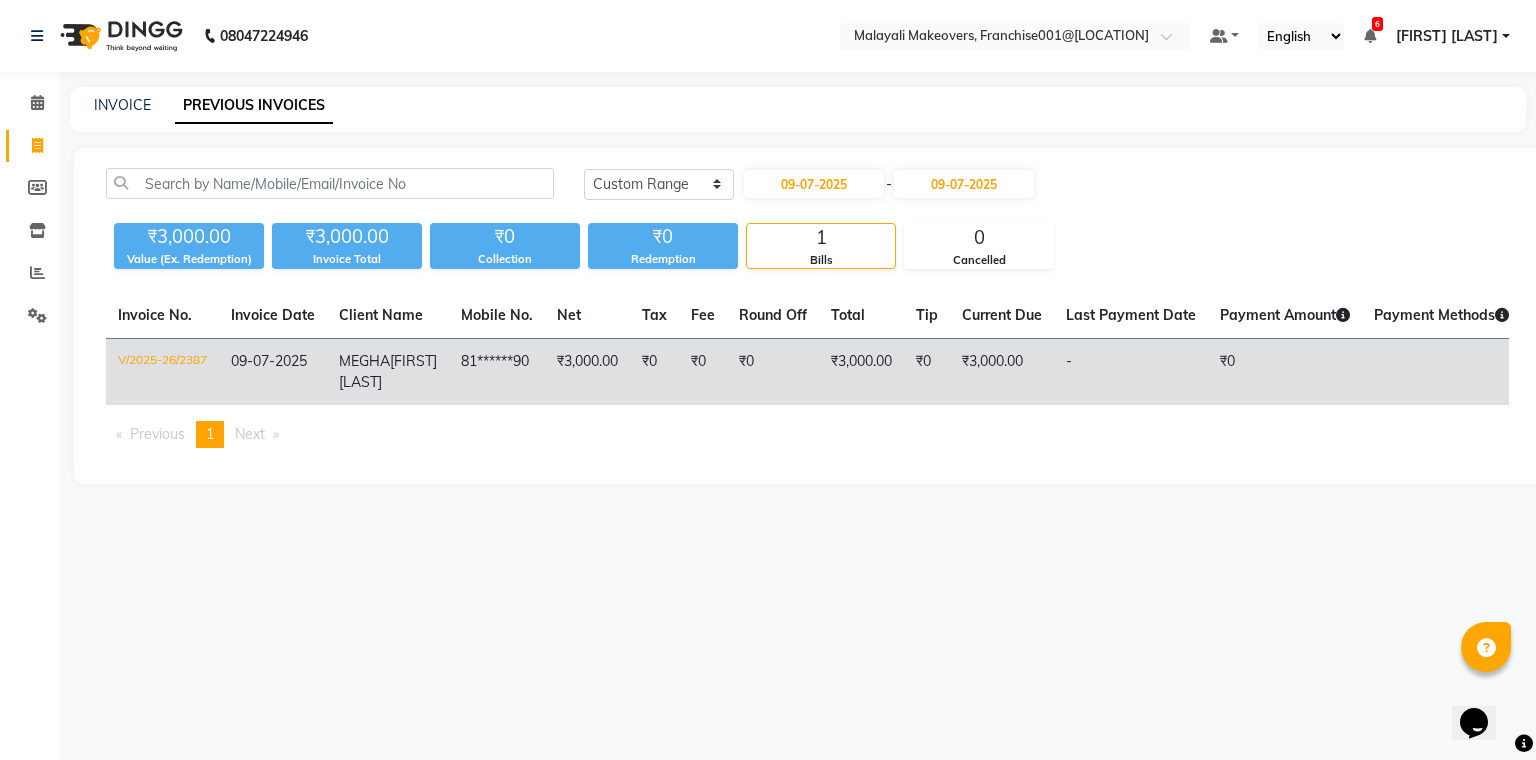 click on "MEGHA" 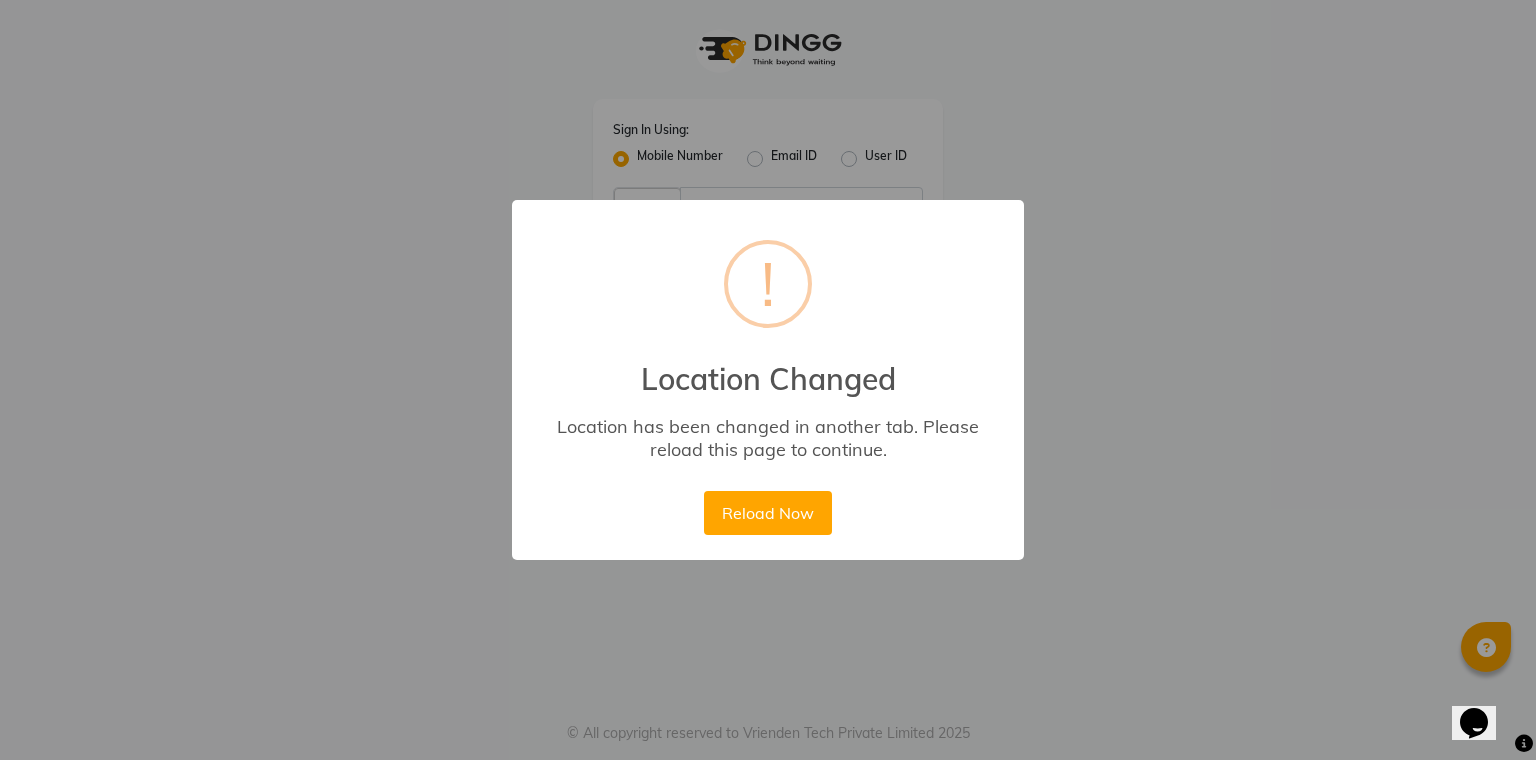 click on "Reload Now No Cancel" at bounding box center (767, 513) 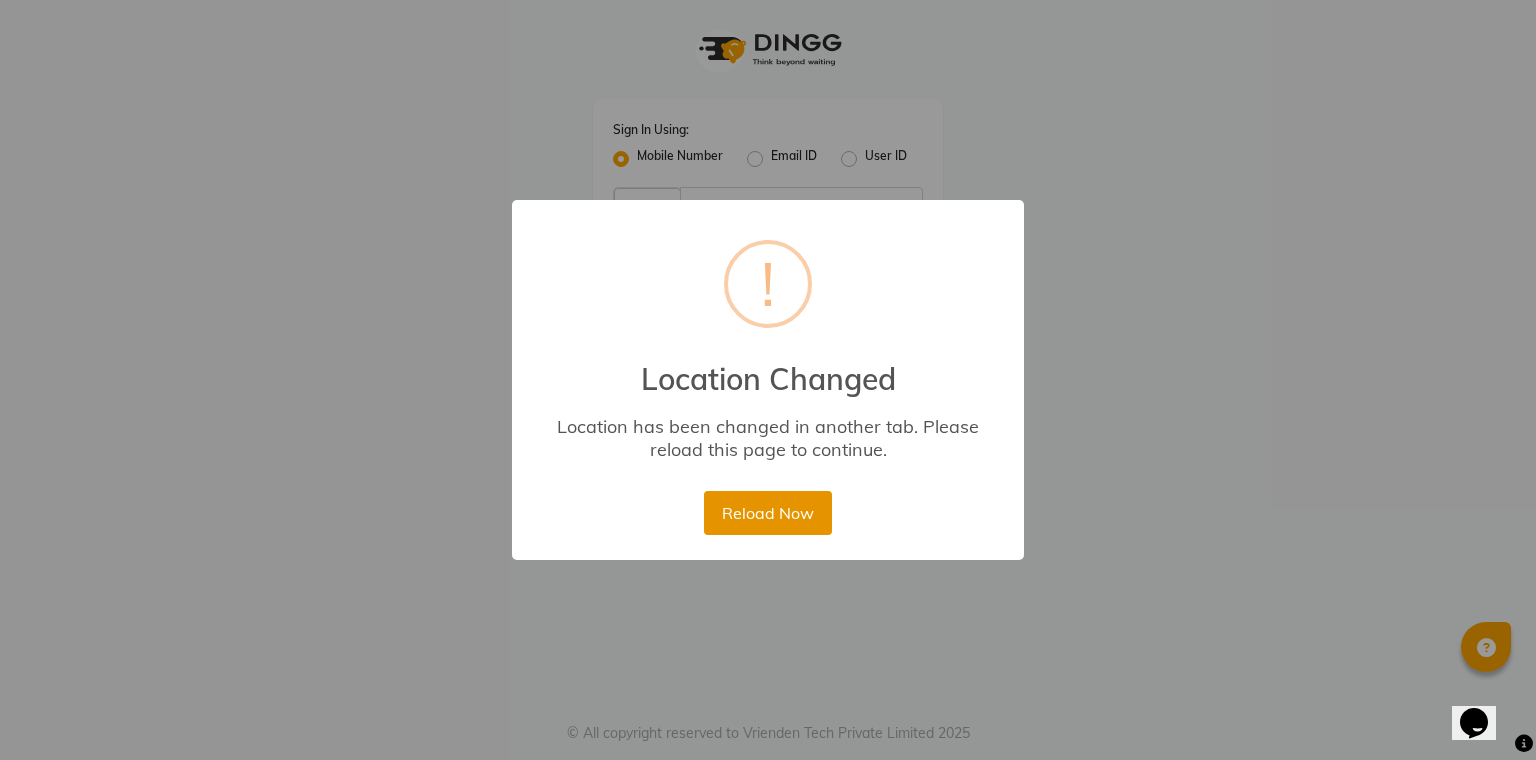 click on "Reload Now" at bounding box center [767, 513] 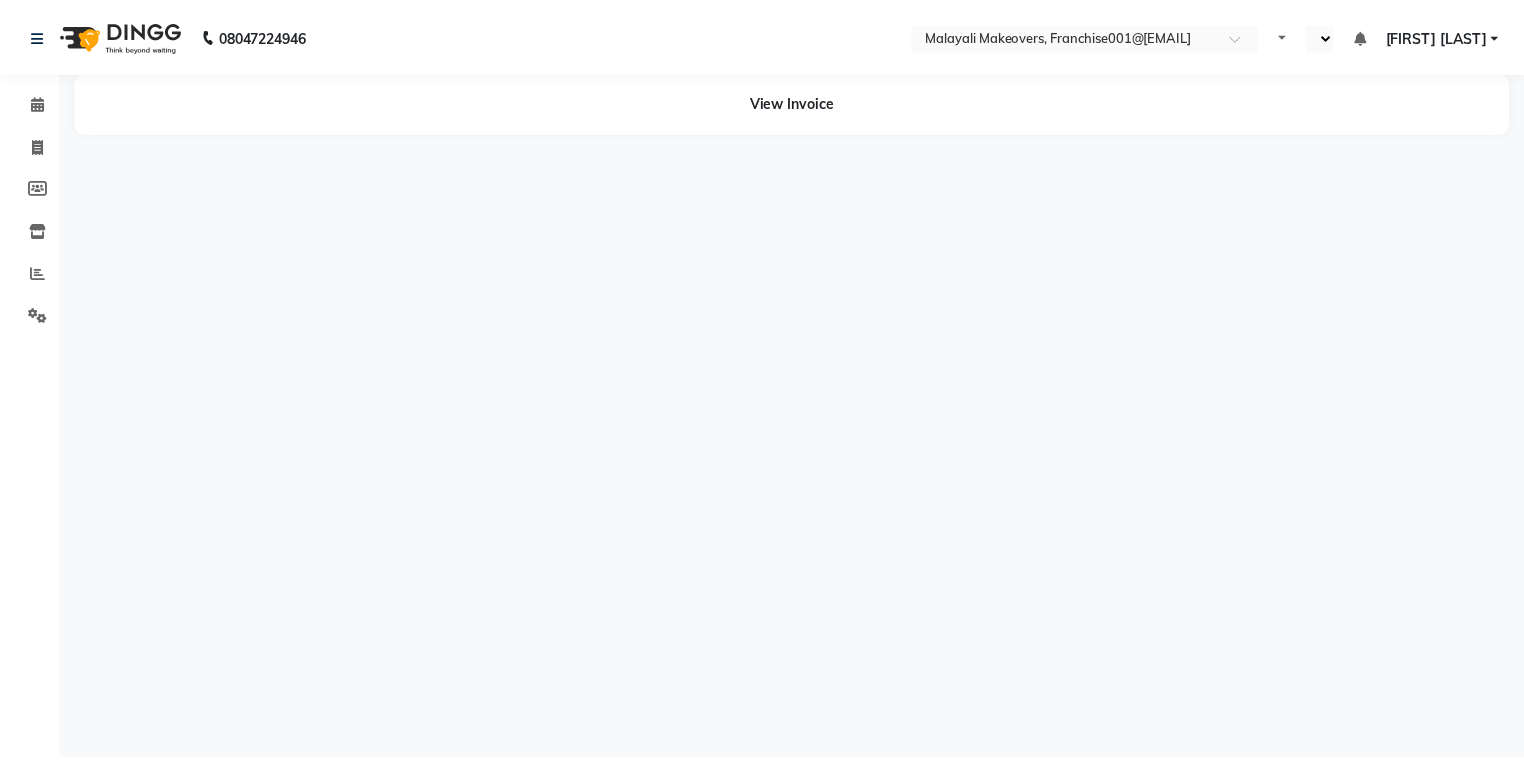 scroll, scrollTop: 0, scrollLeft: 0, axis: both 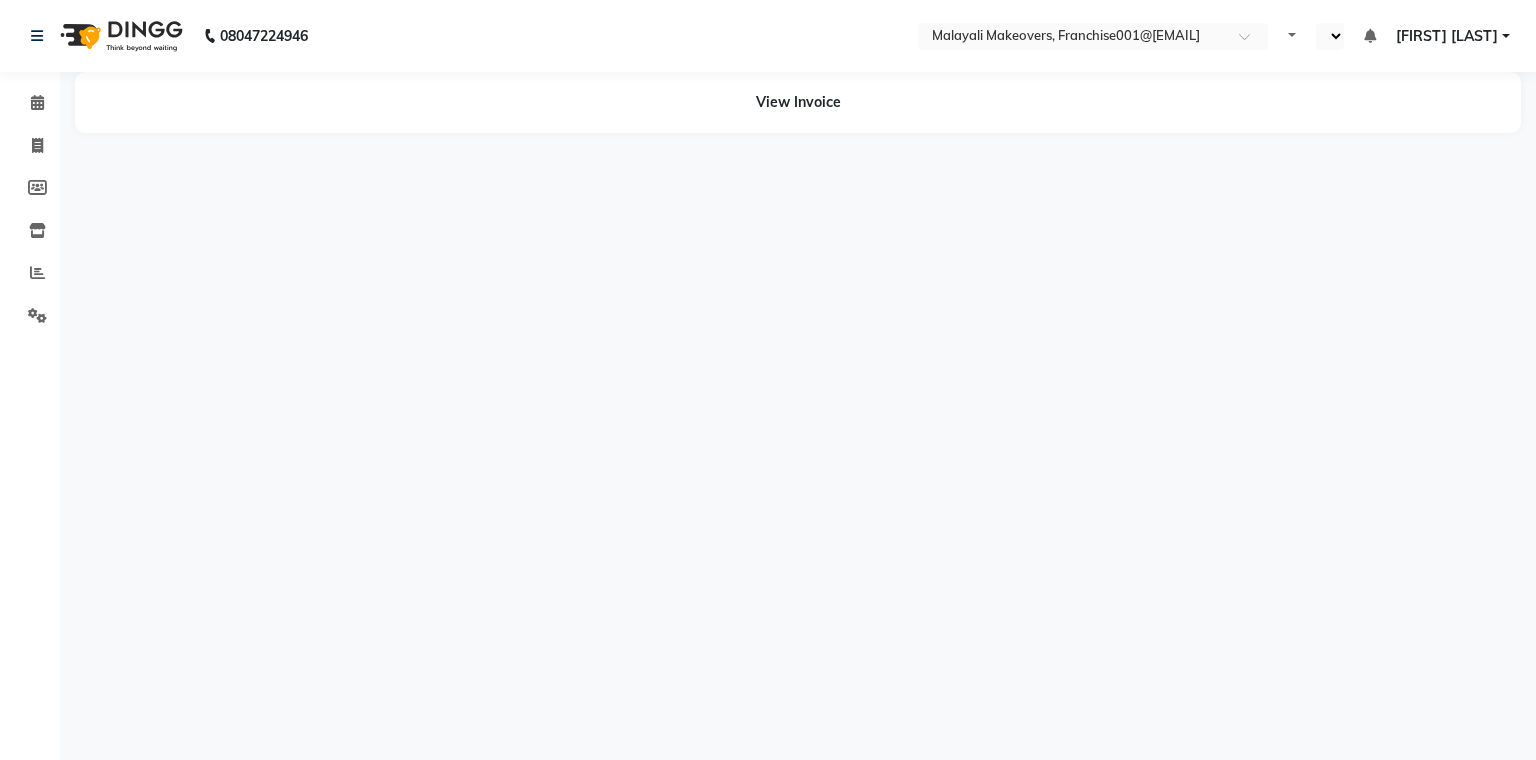 select on "en" 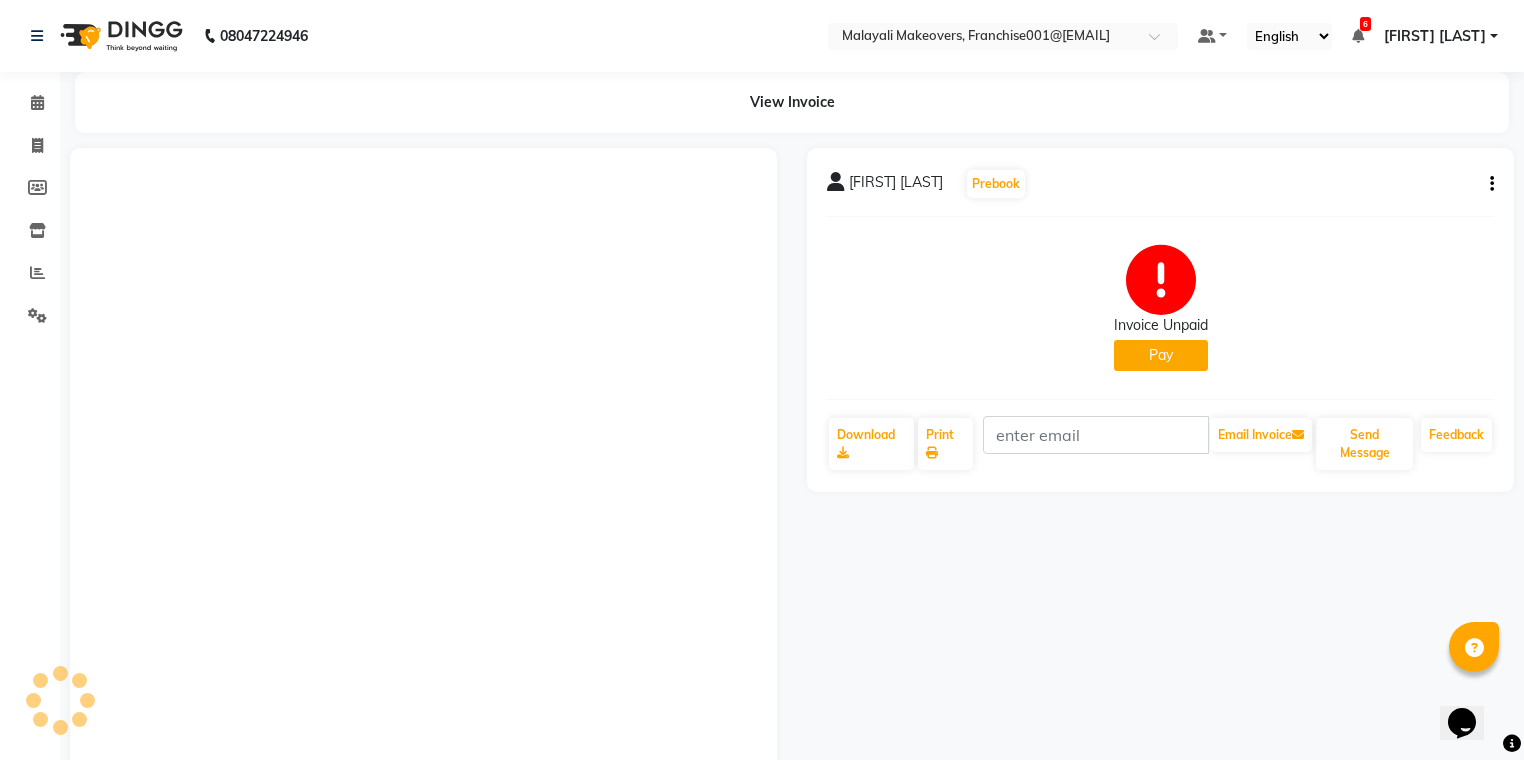 scroll, scrollTop: 0, scrollLeft: 0, axis: both 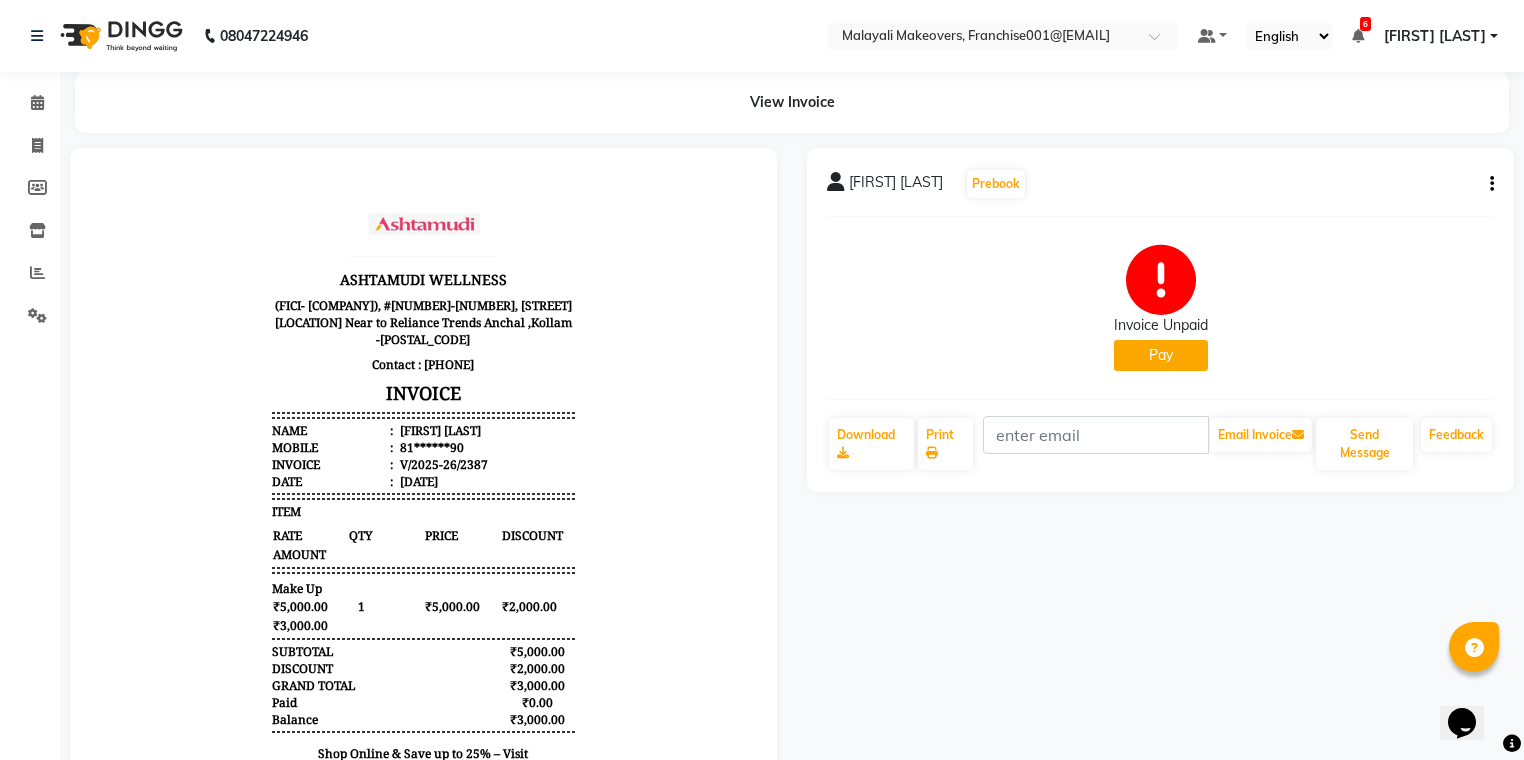 click 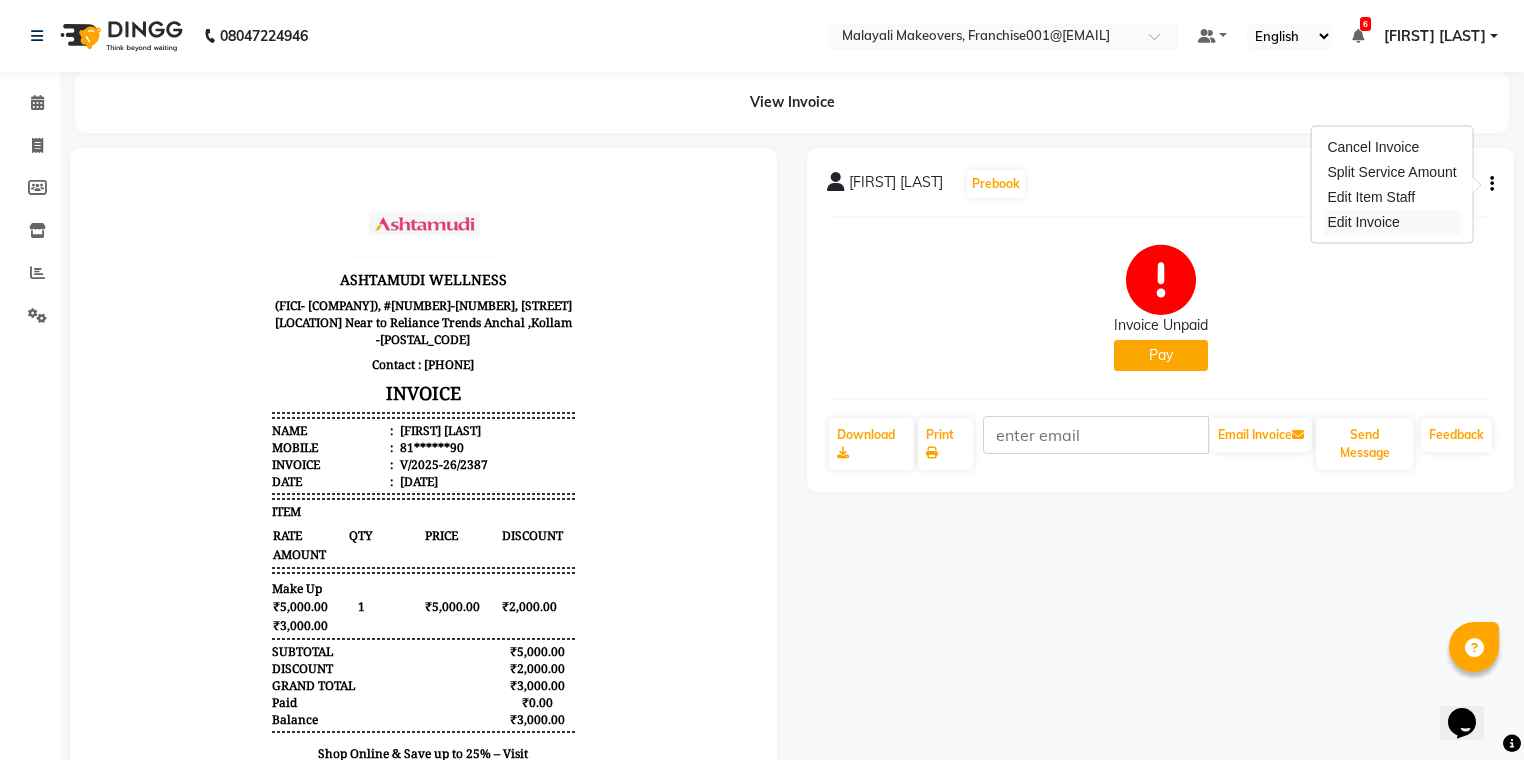 click on "Edit Invoice" at bounding box center (1391, 222) 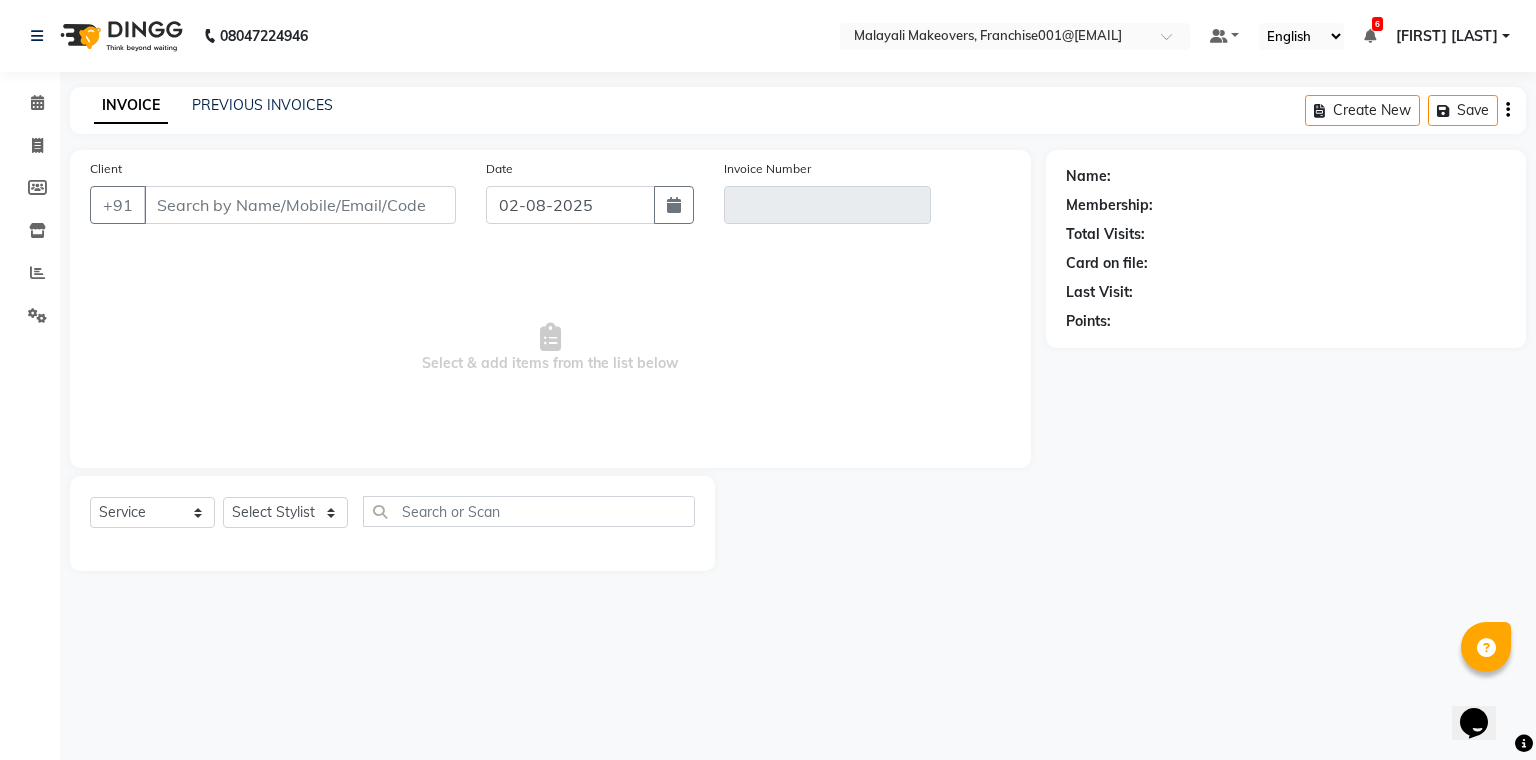 type on "81******90" 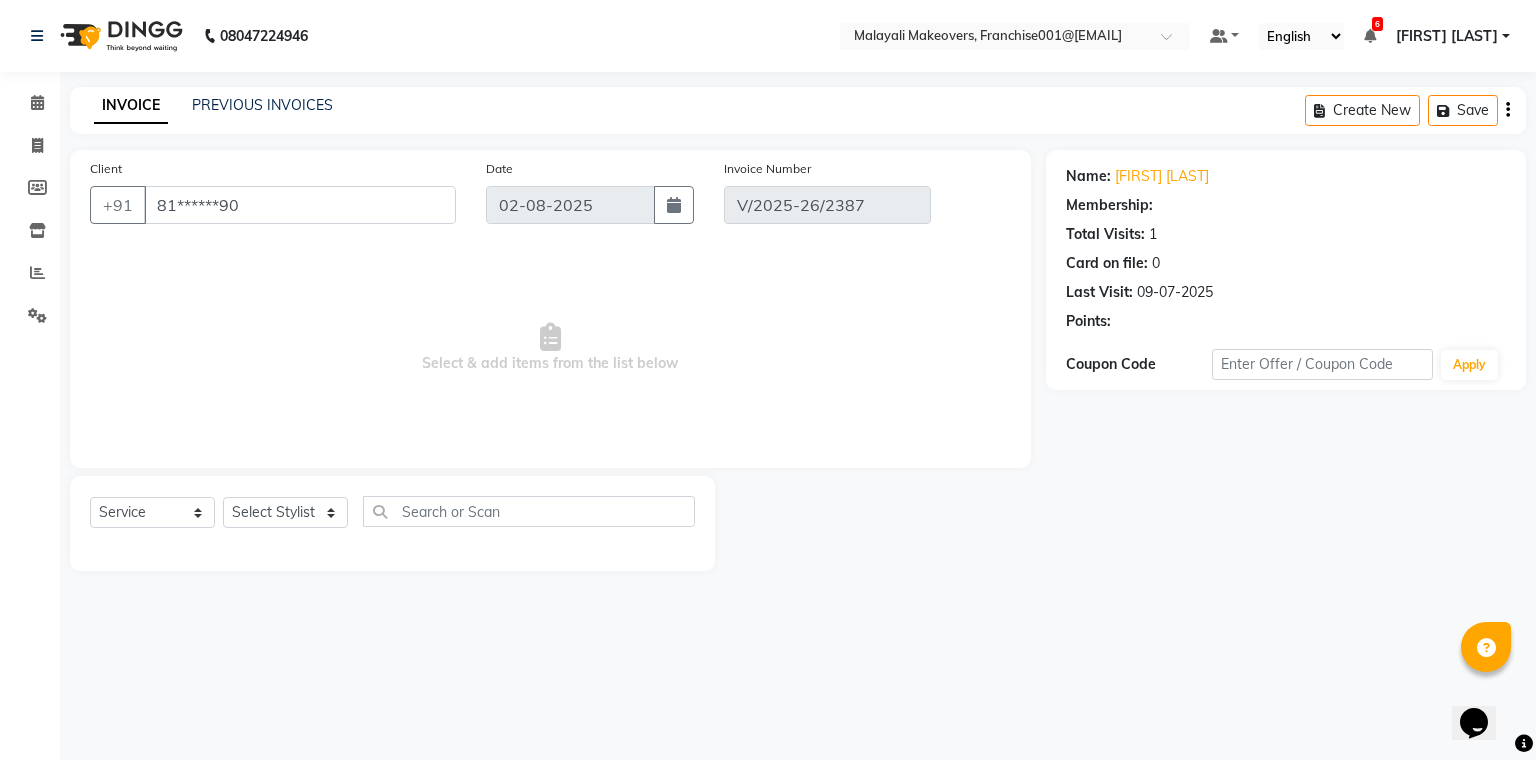 type on "09-07-2025" 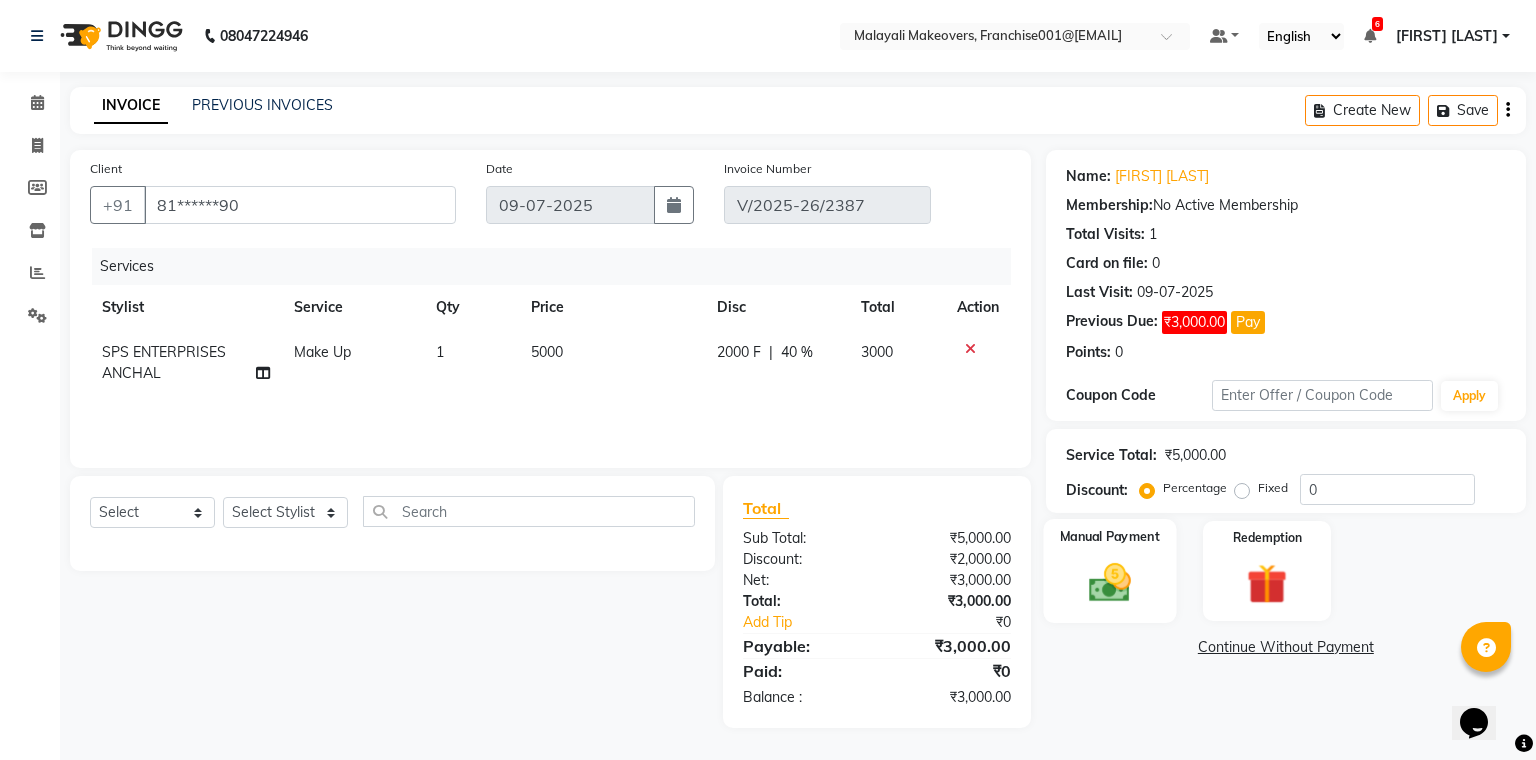 click on "Manual Payment" 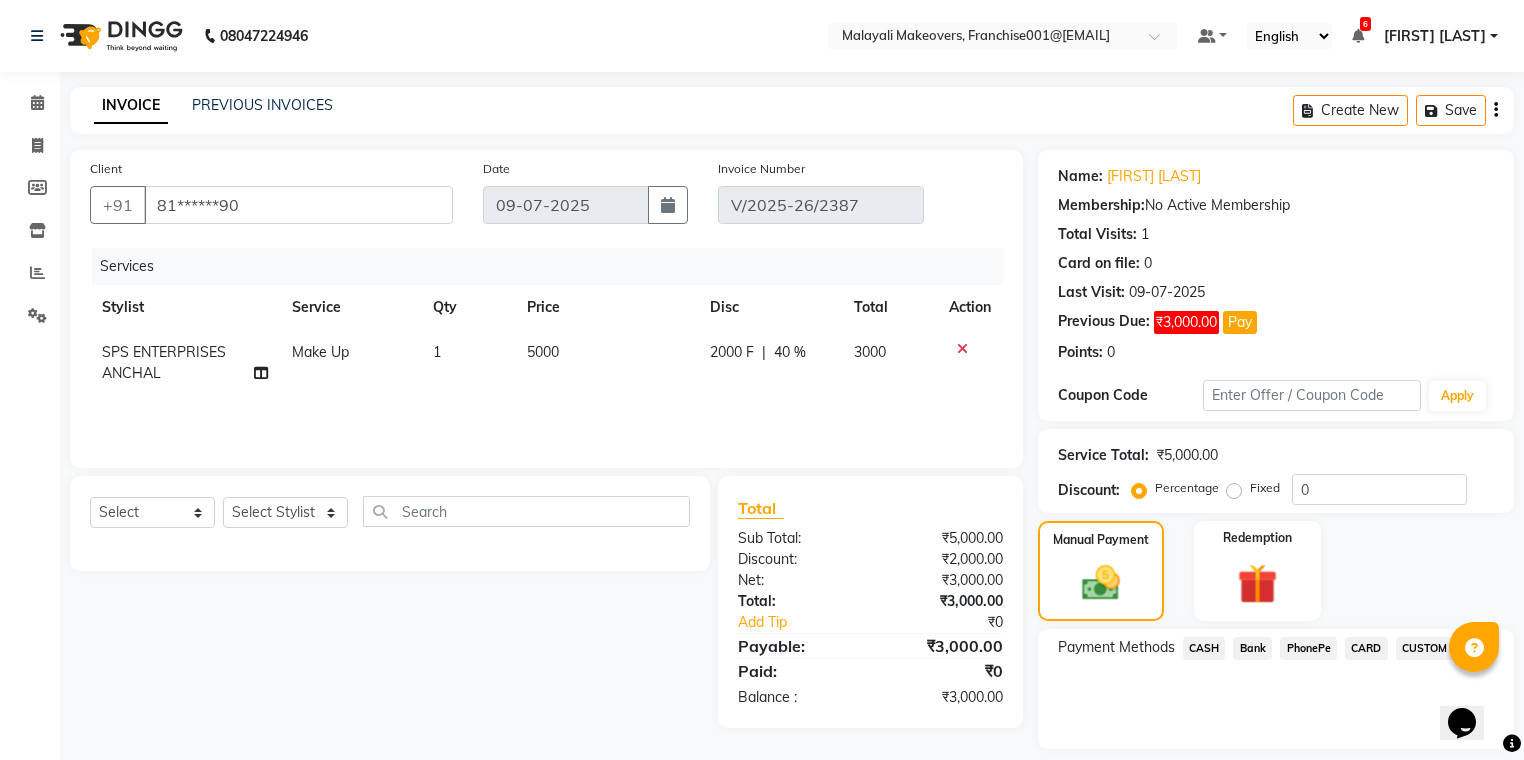 click on "Bank" 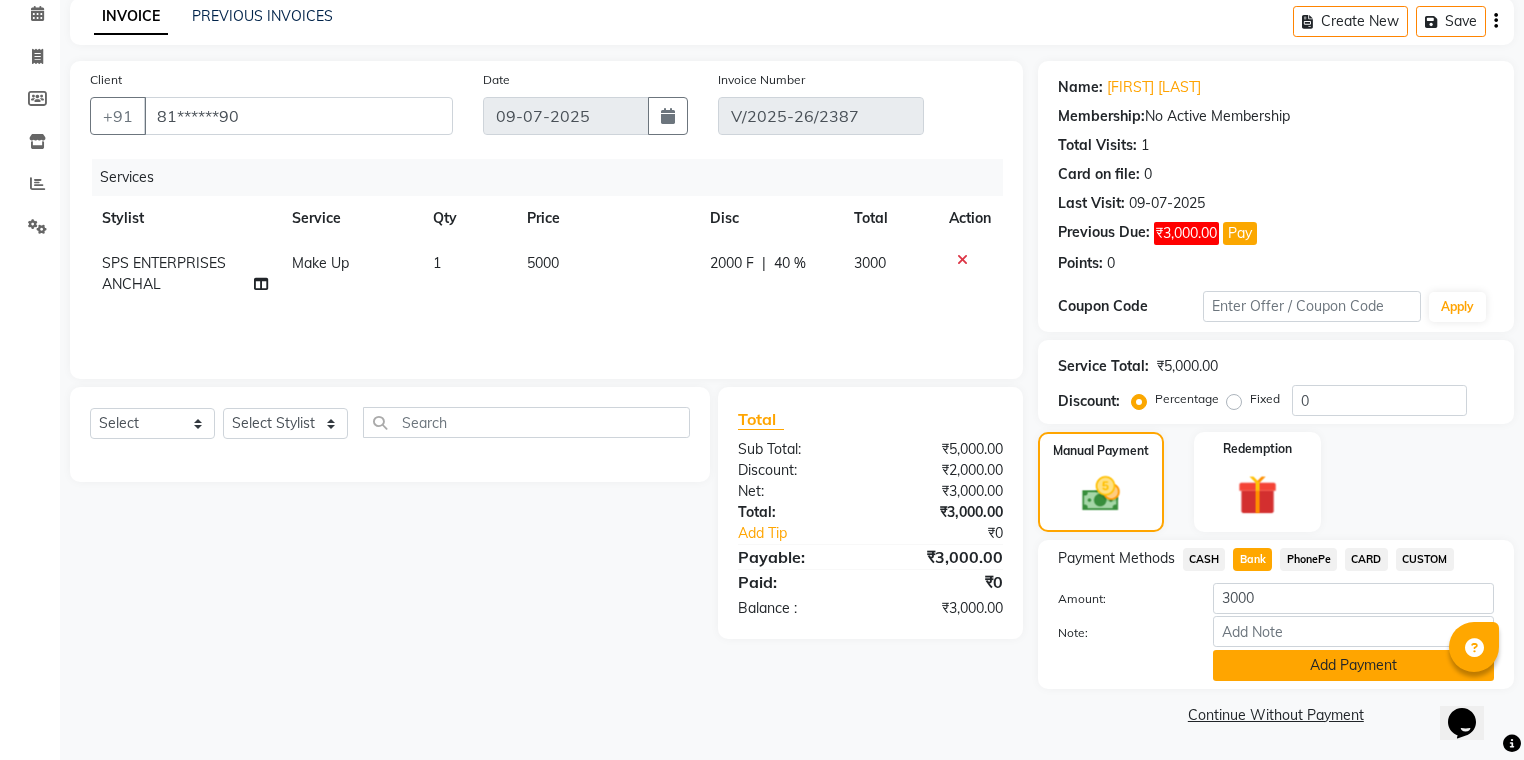 click on "Add Payment" 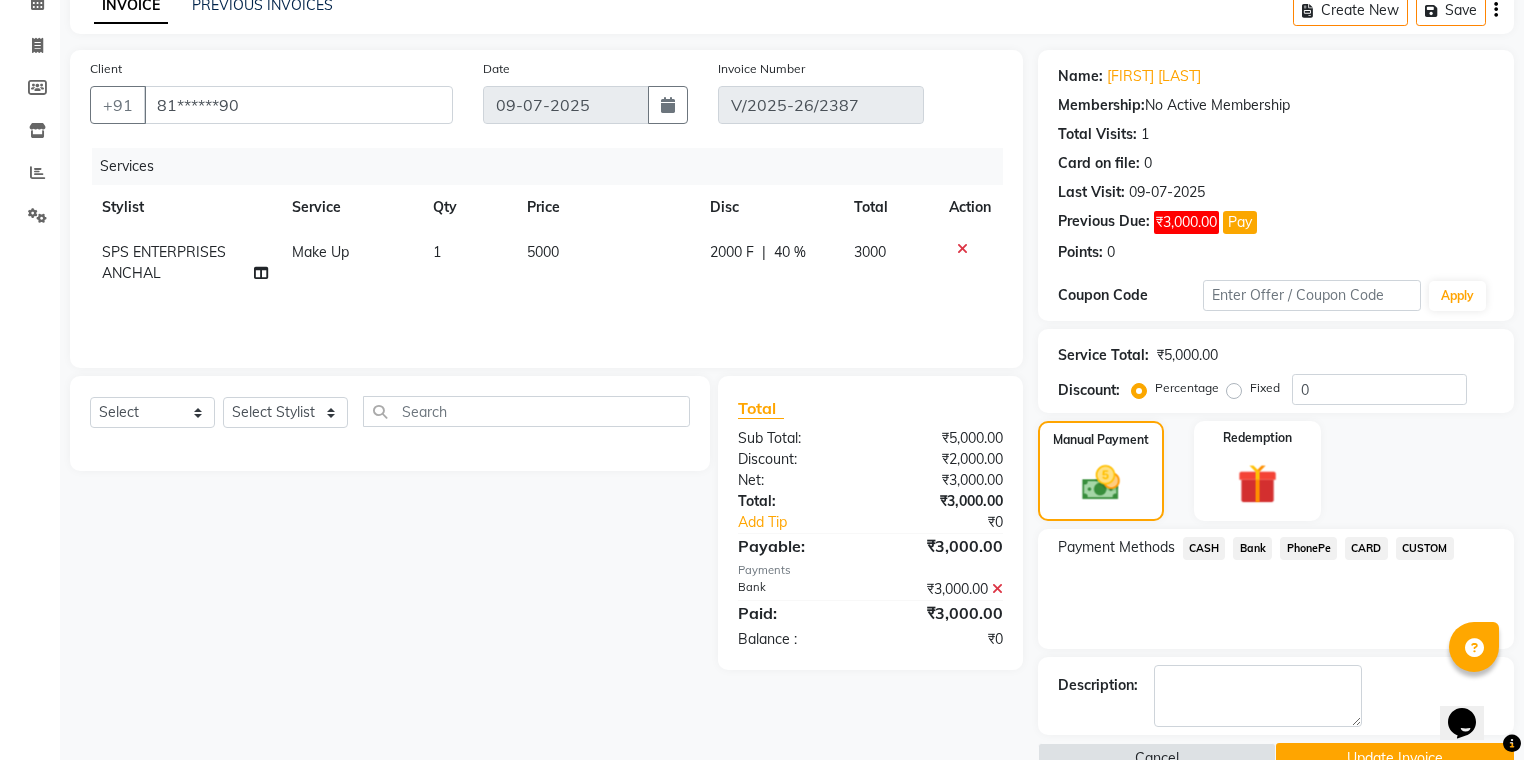 scroll, scrollTop: 142, scrollLeft: 0, axis: vertical 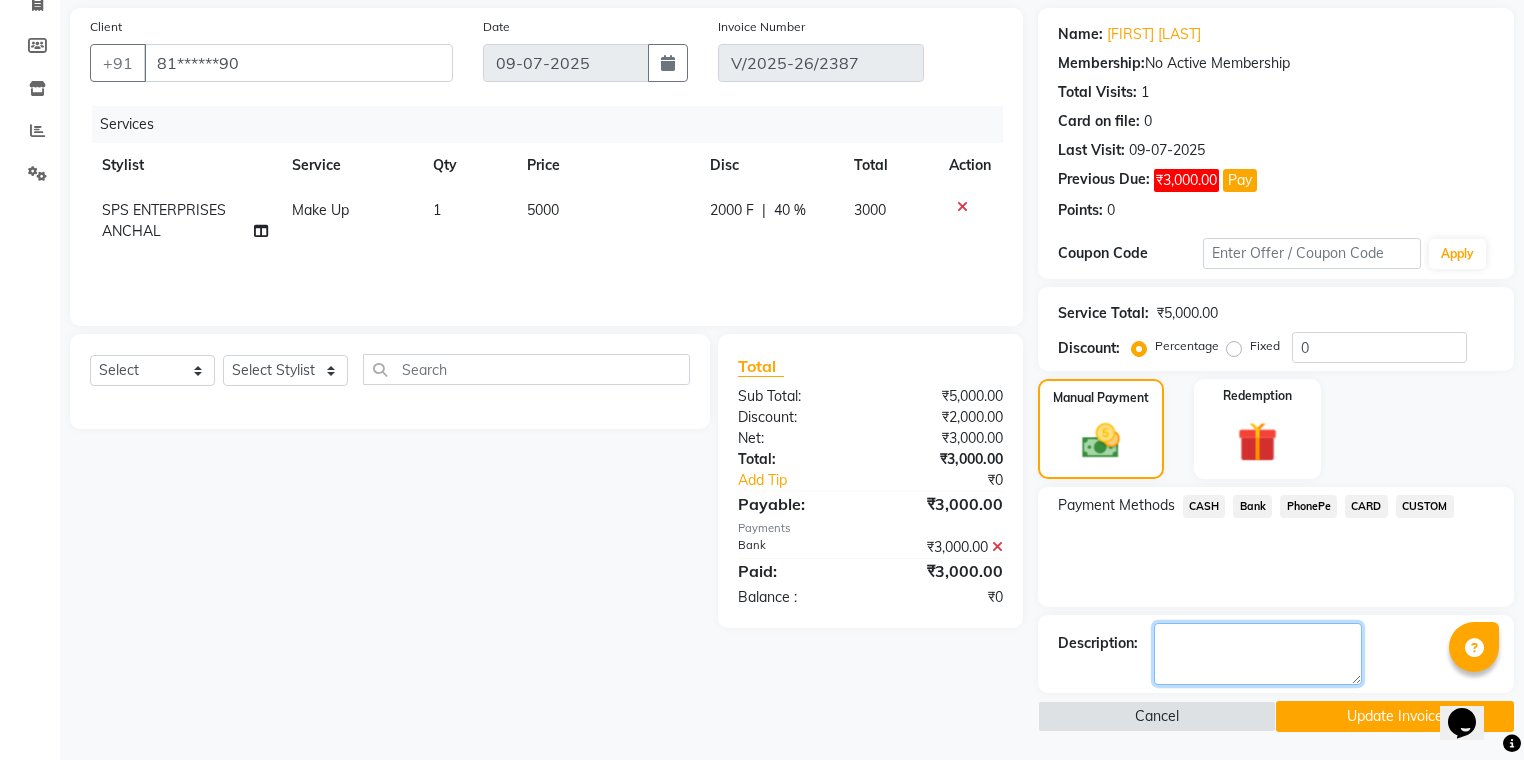 click 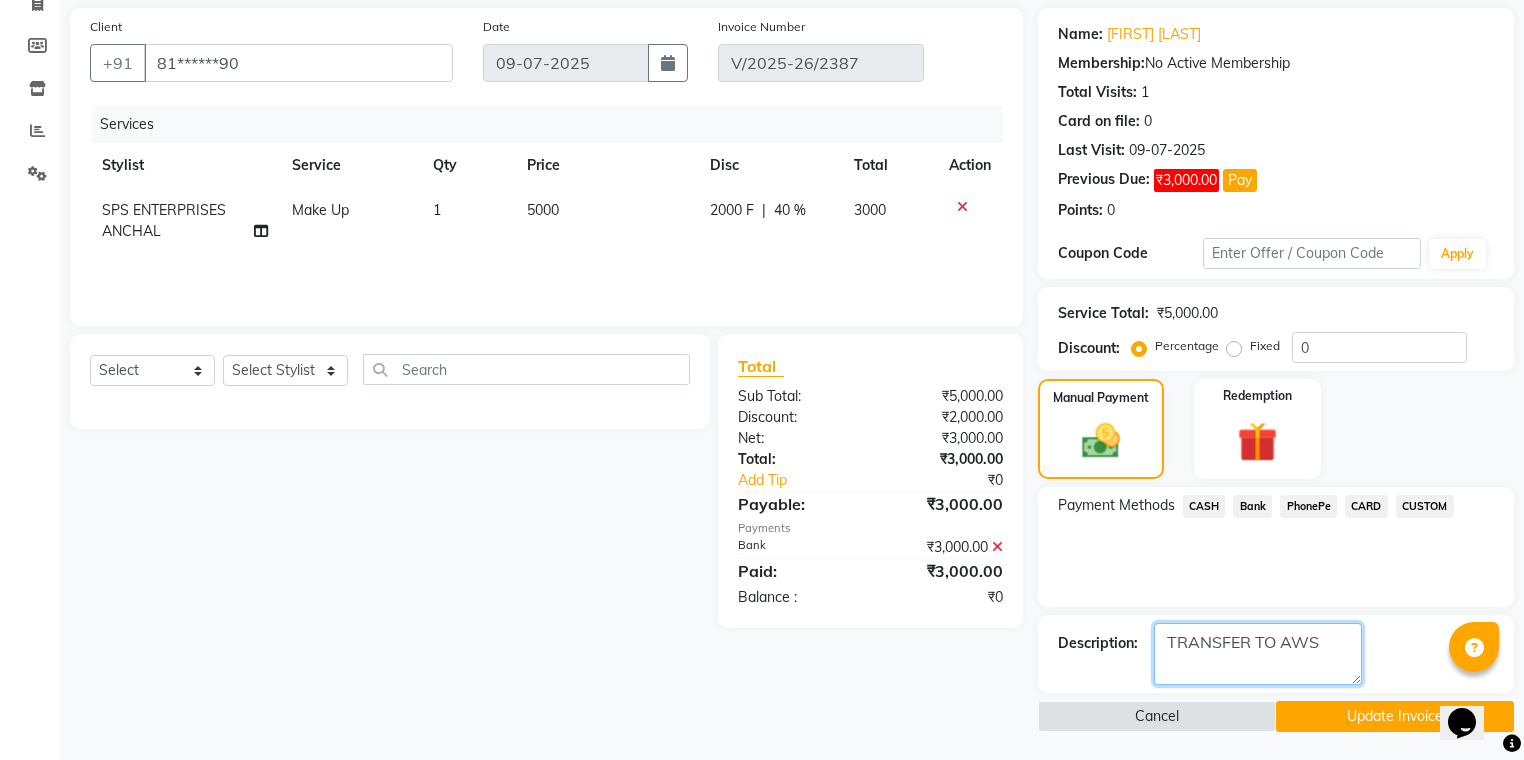 type on "TRANSFER TO AWS" 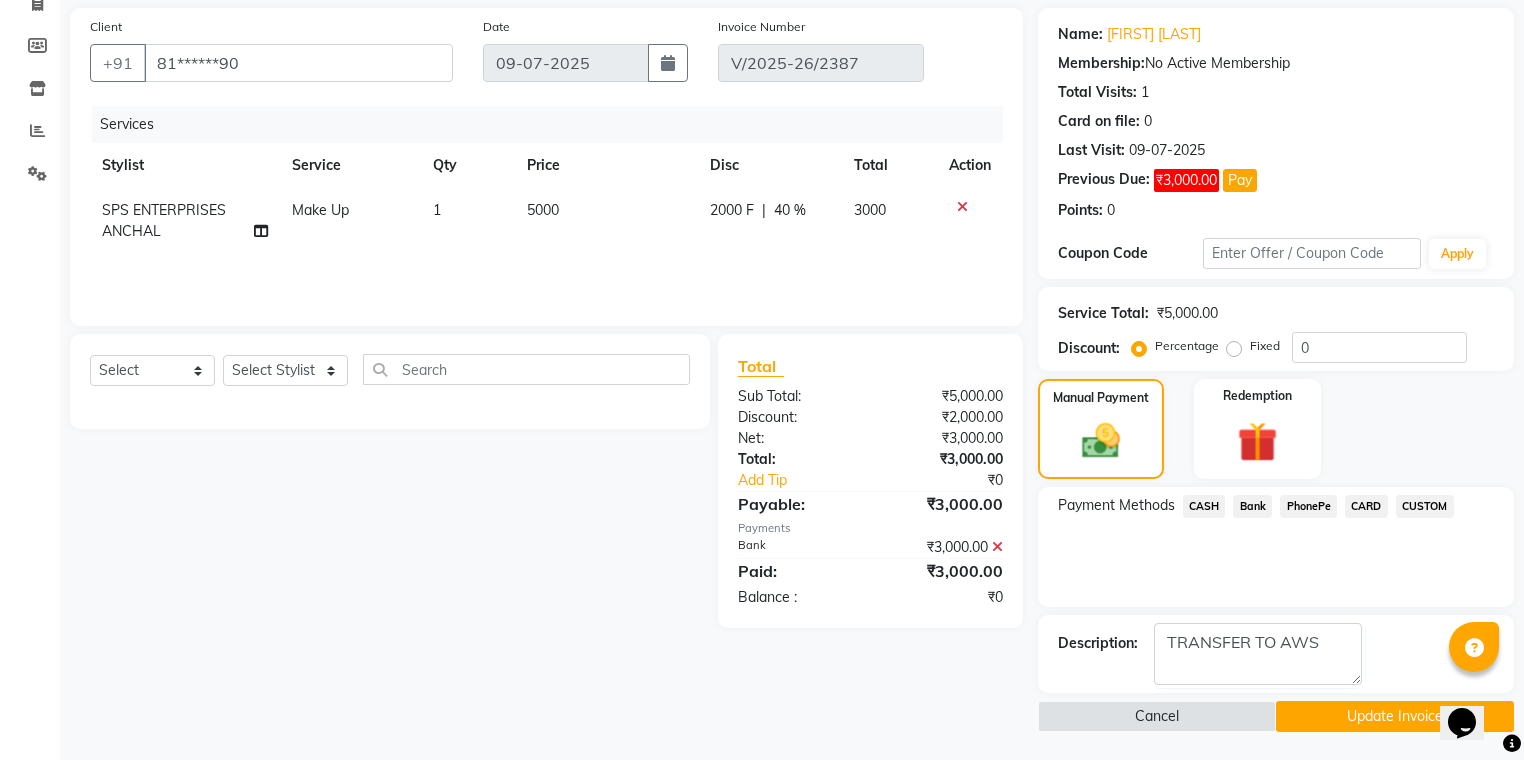 click on "Update Invoice" 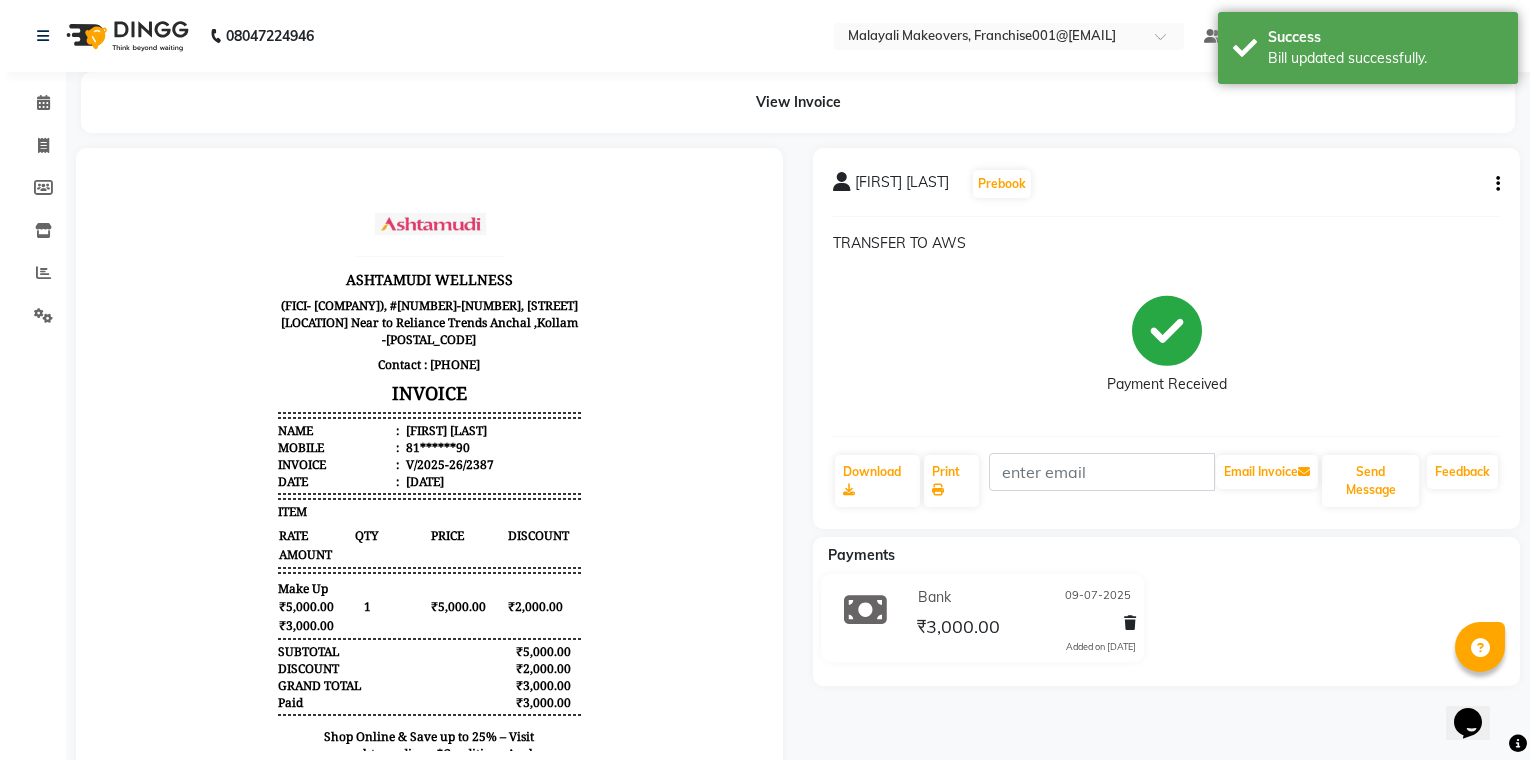 scroll, scrollTop: 0, scrollLeft: 0, axis: both 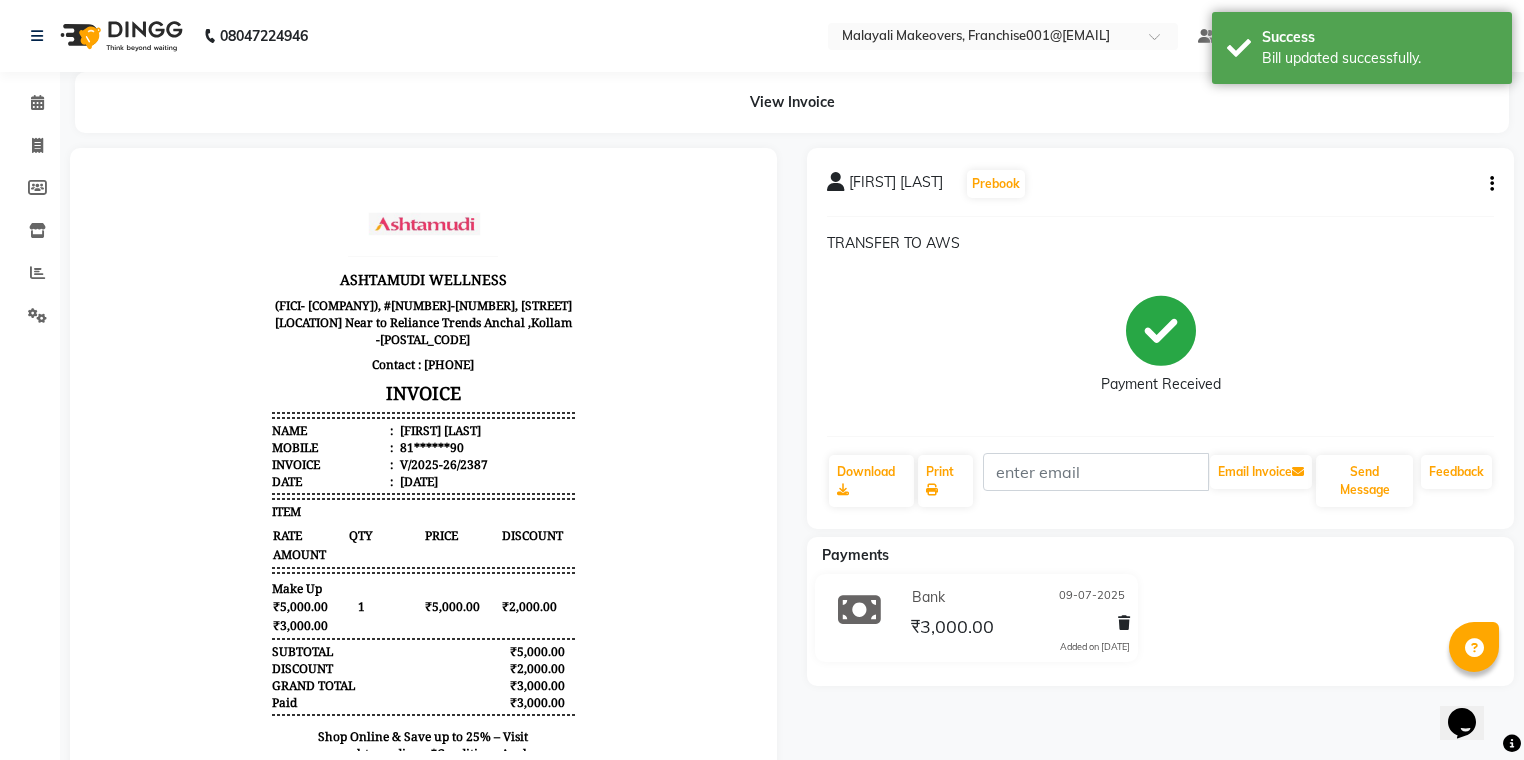 click on "Reports" 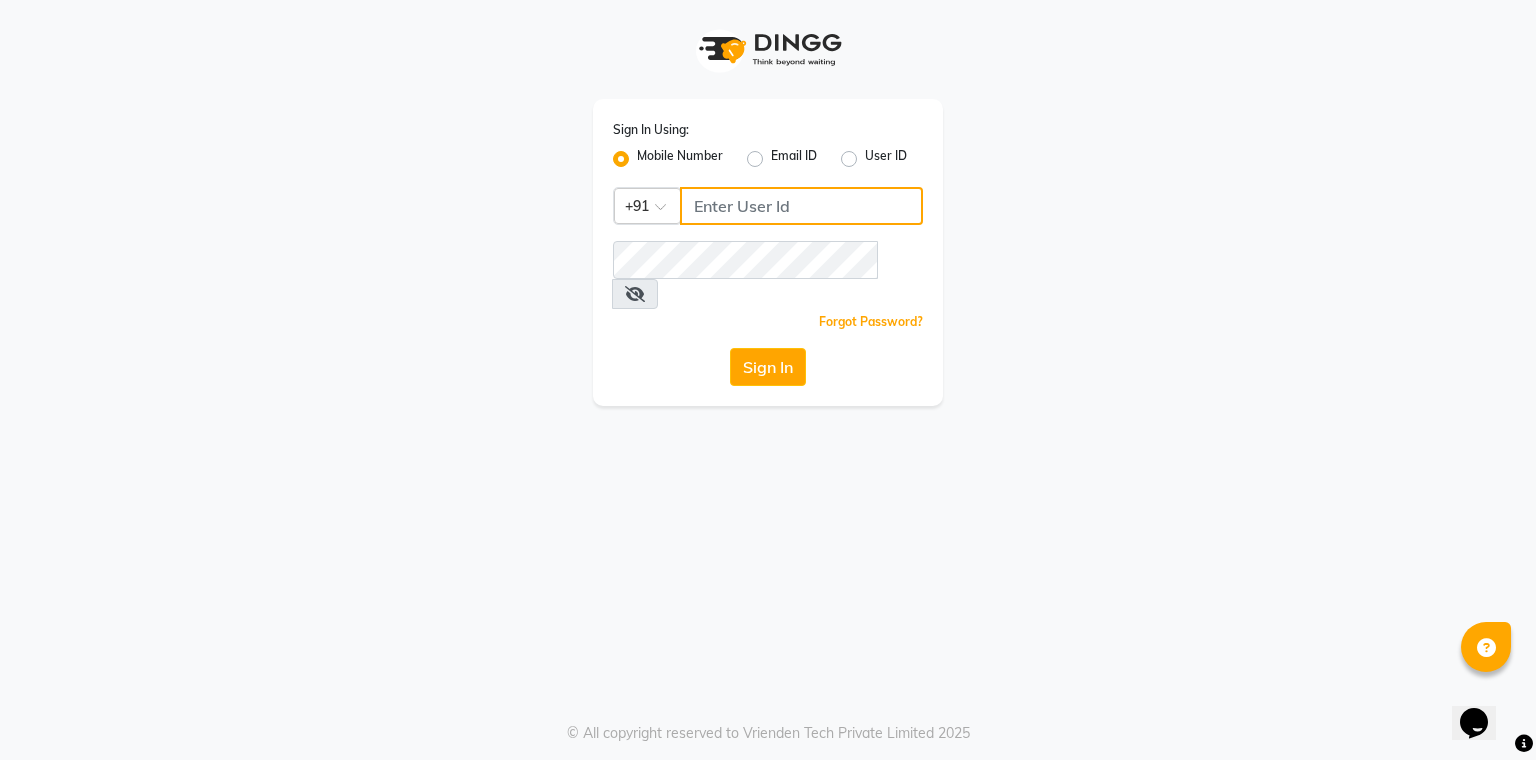 click 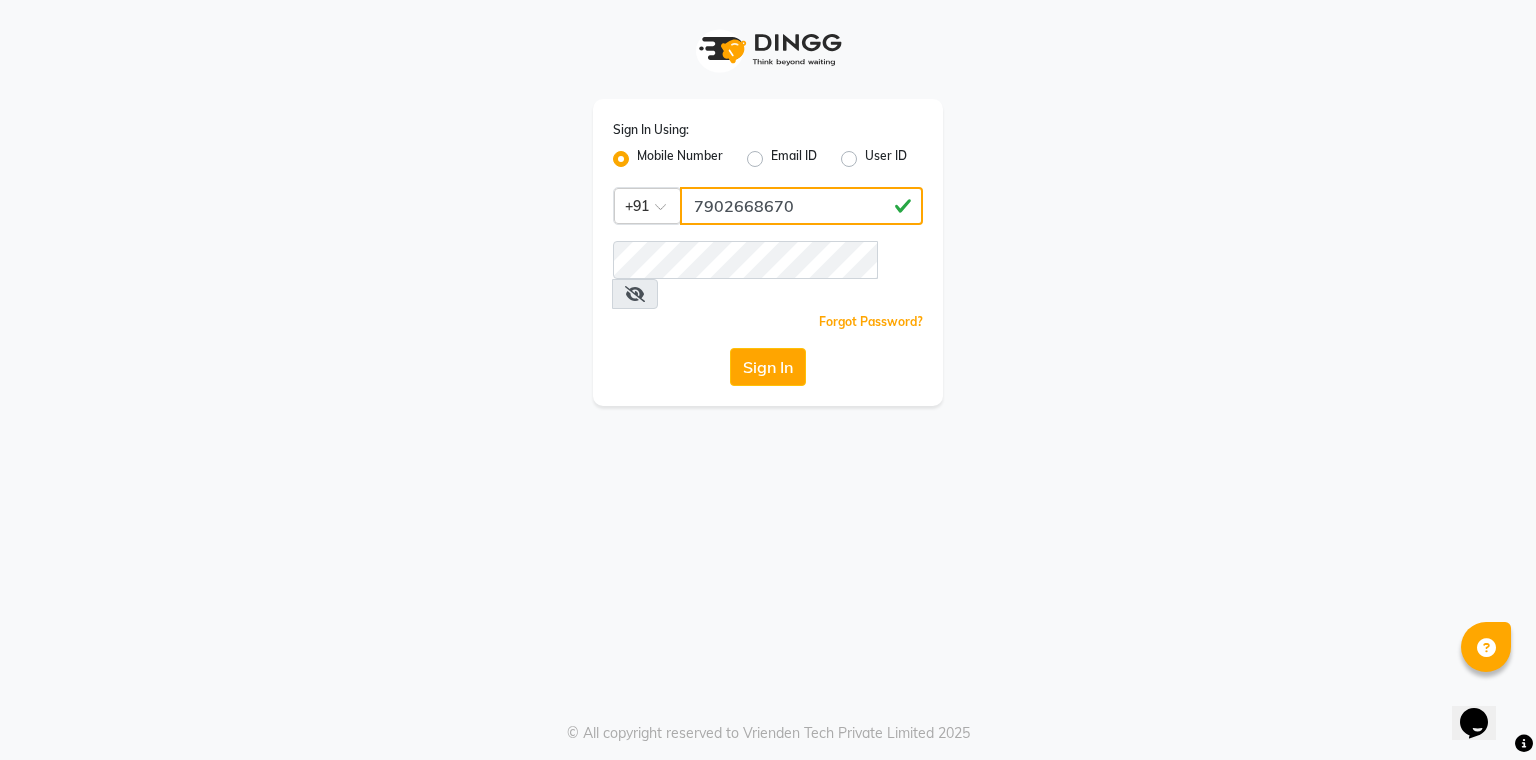 type on "7902668670" 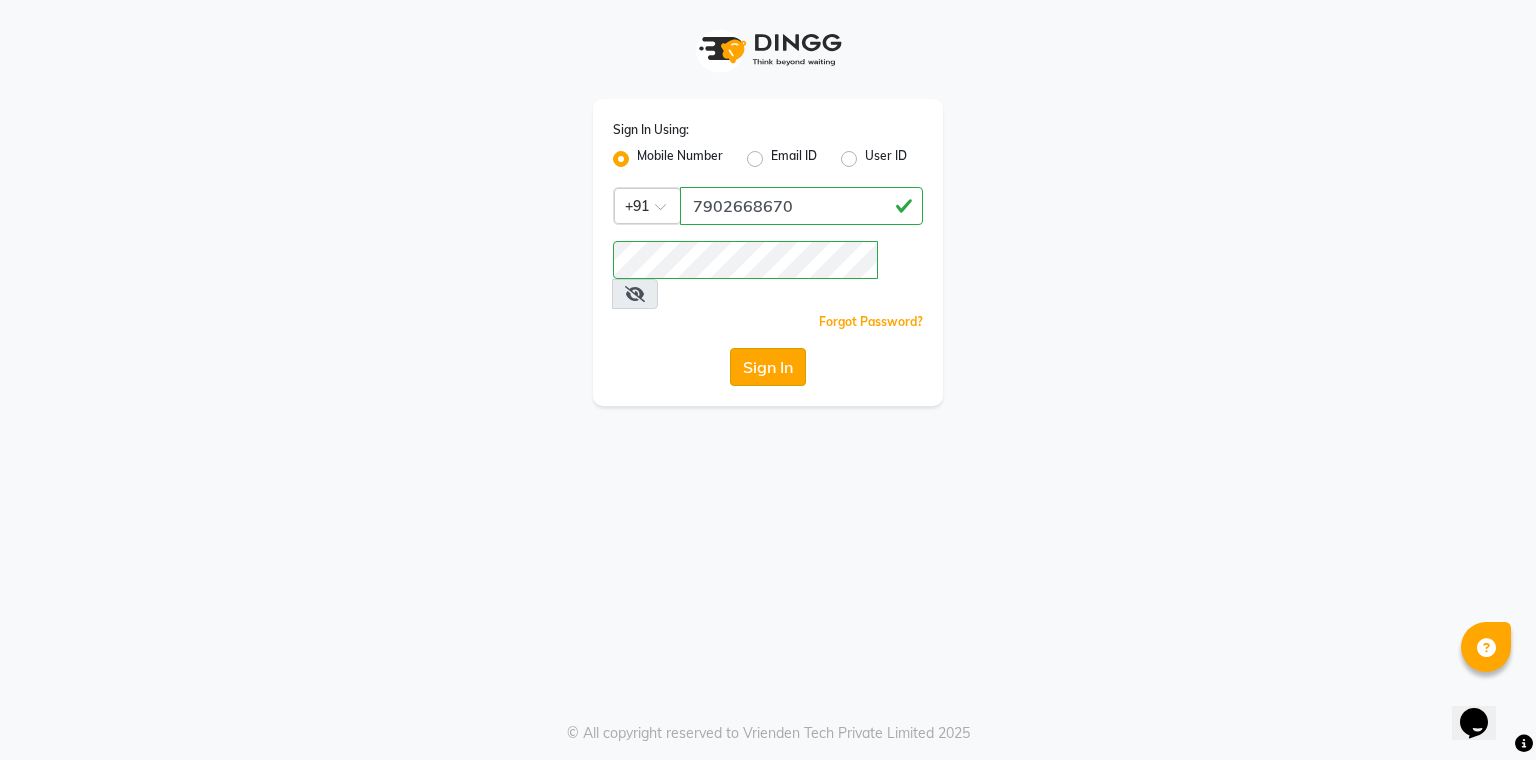click on "Sign In" 